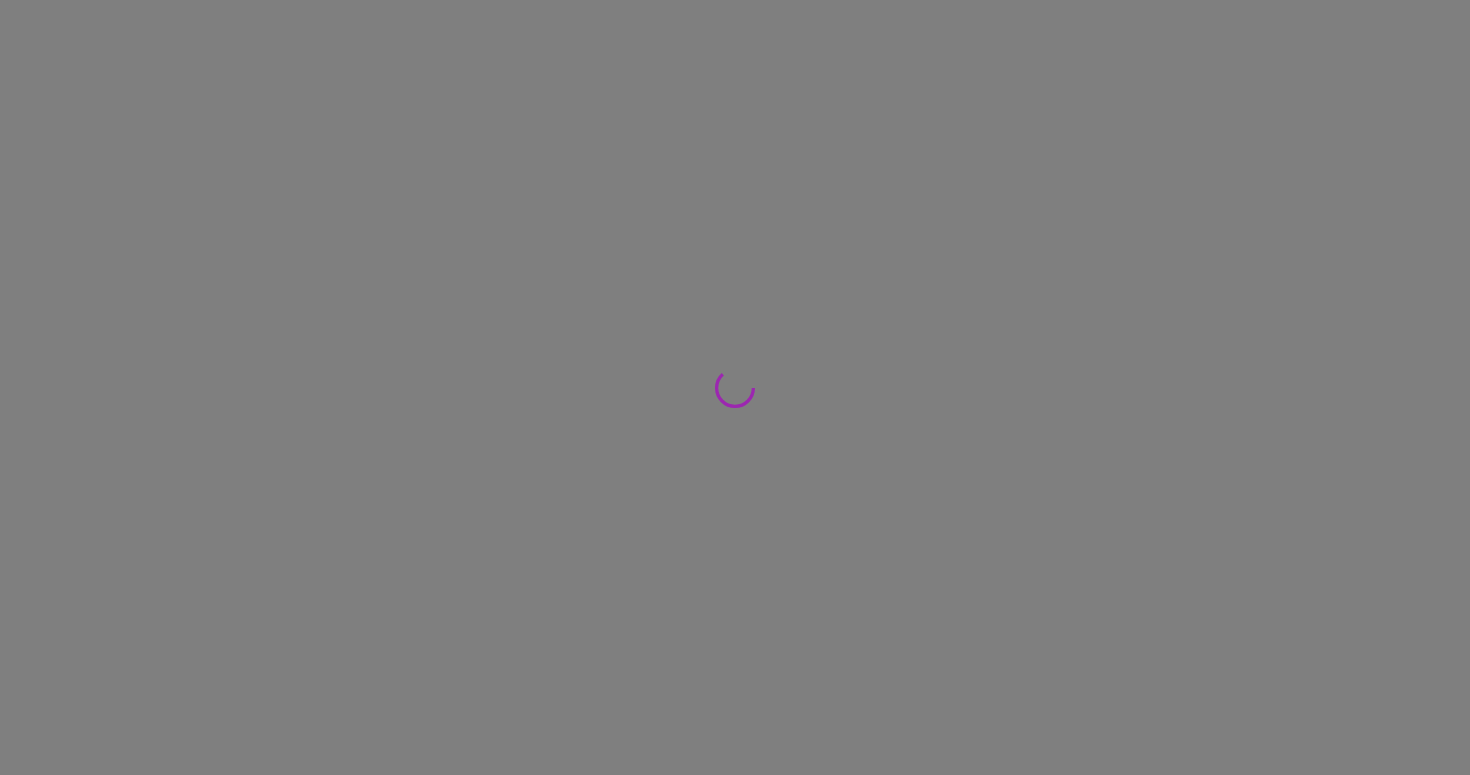 scroll, scrollTop: 0, scrollLeft: 0, axis: both 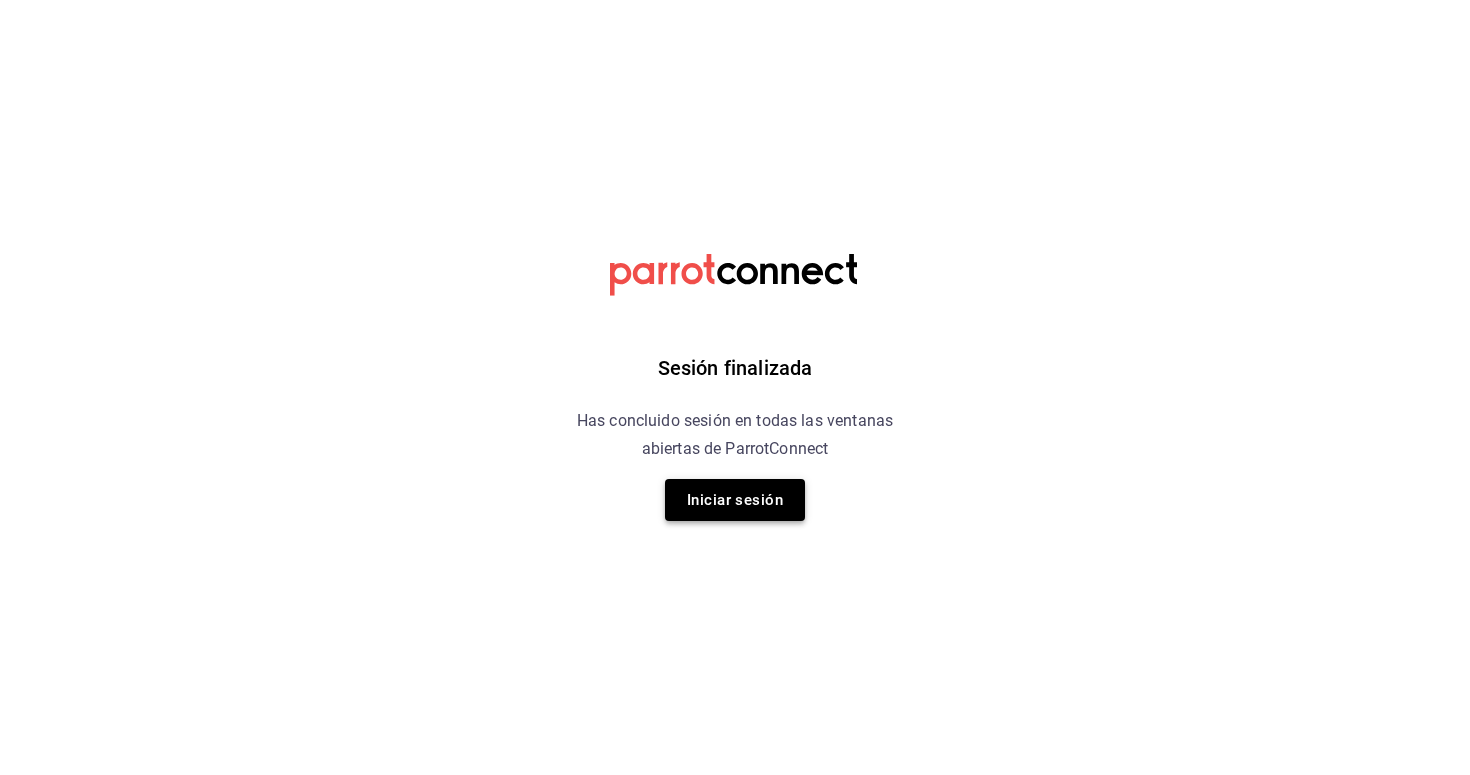 click on "Iniciar sesión" at bounding box center (735, 500) 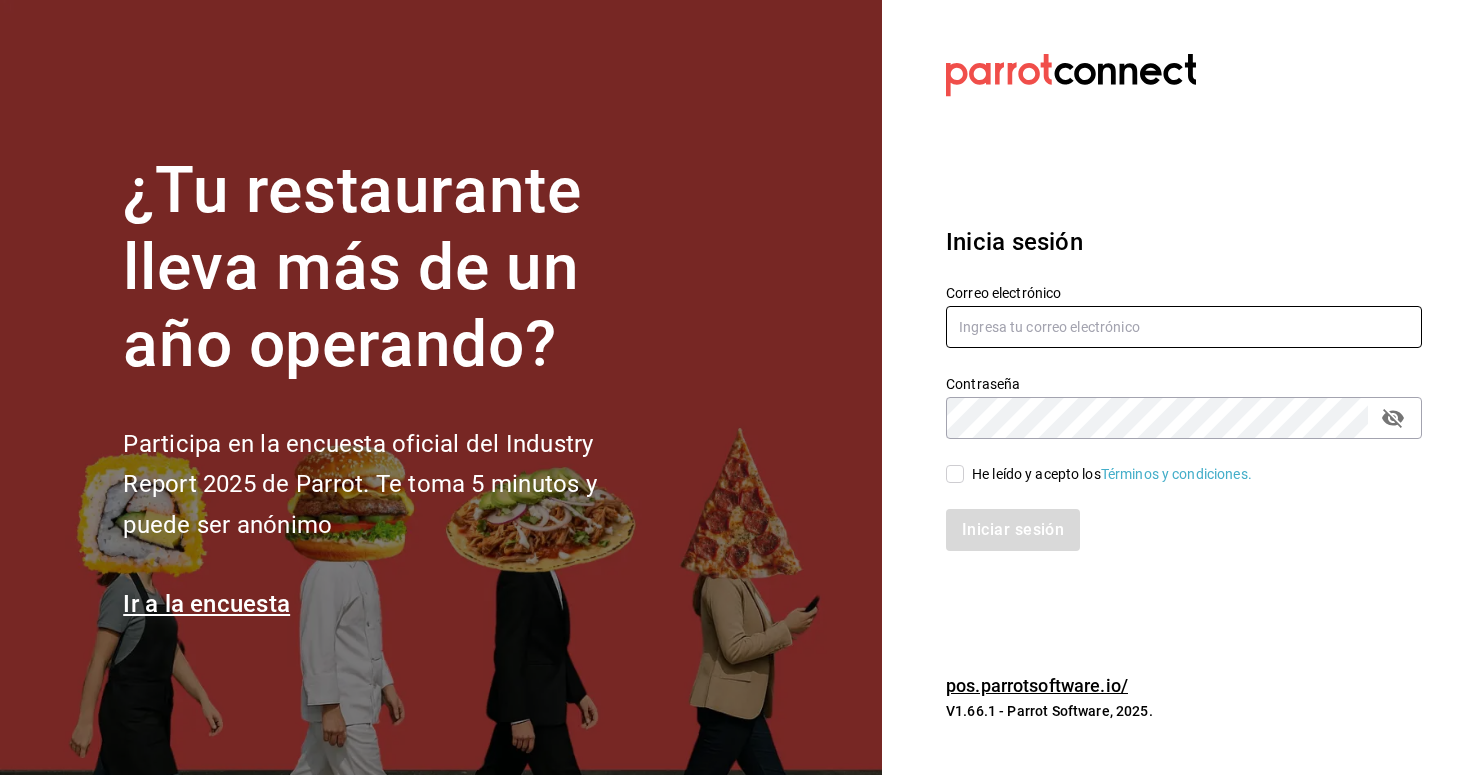 click at bounding box center [1184, 327] 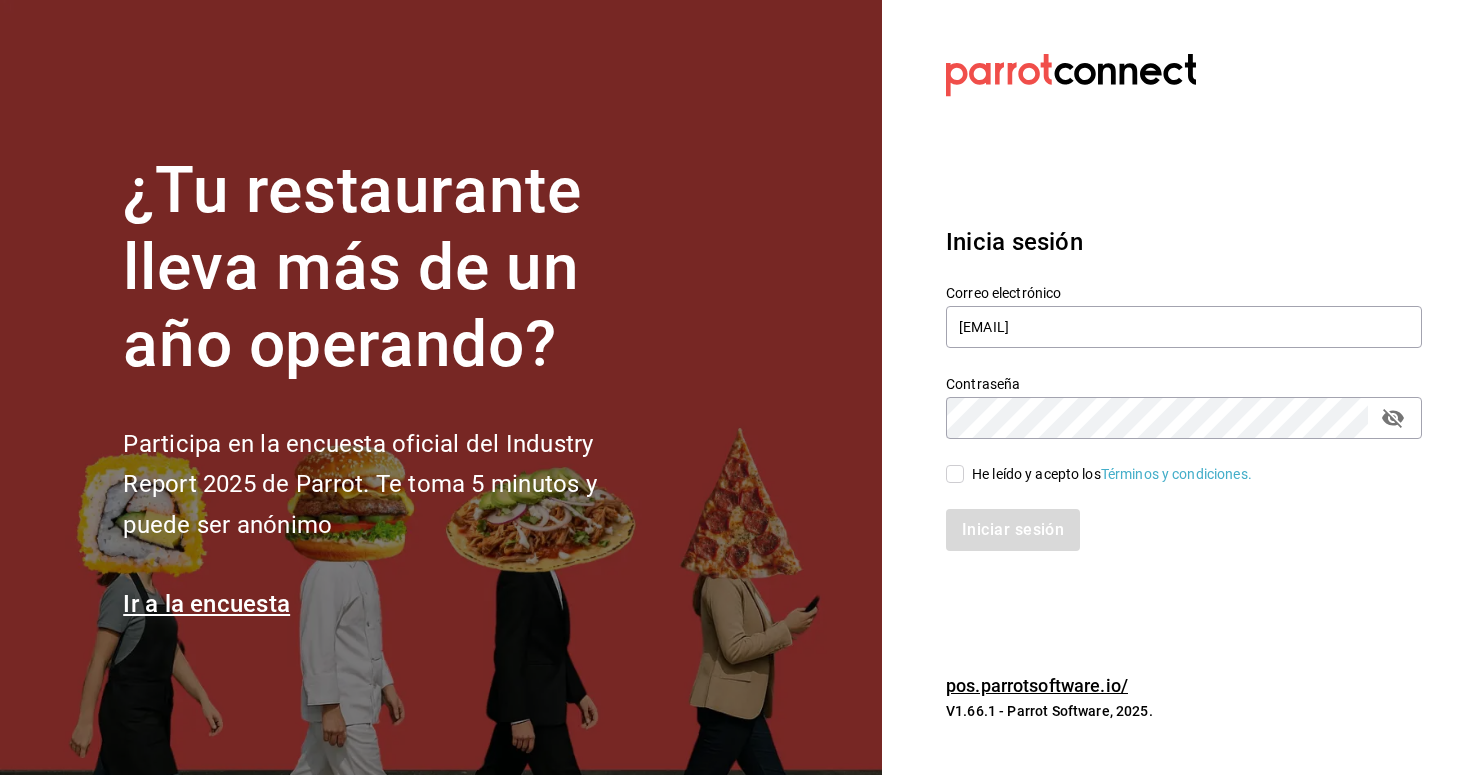 click on "He leído y acepto los  Términos y condiciones." at bounding box center (955, 474) 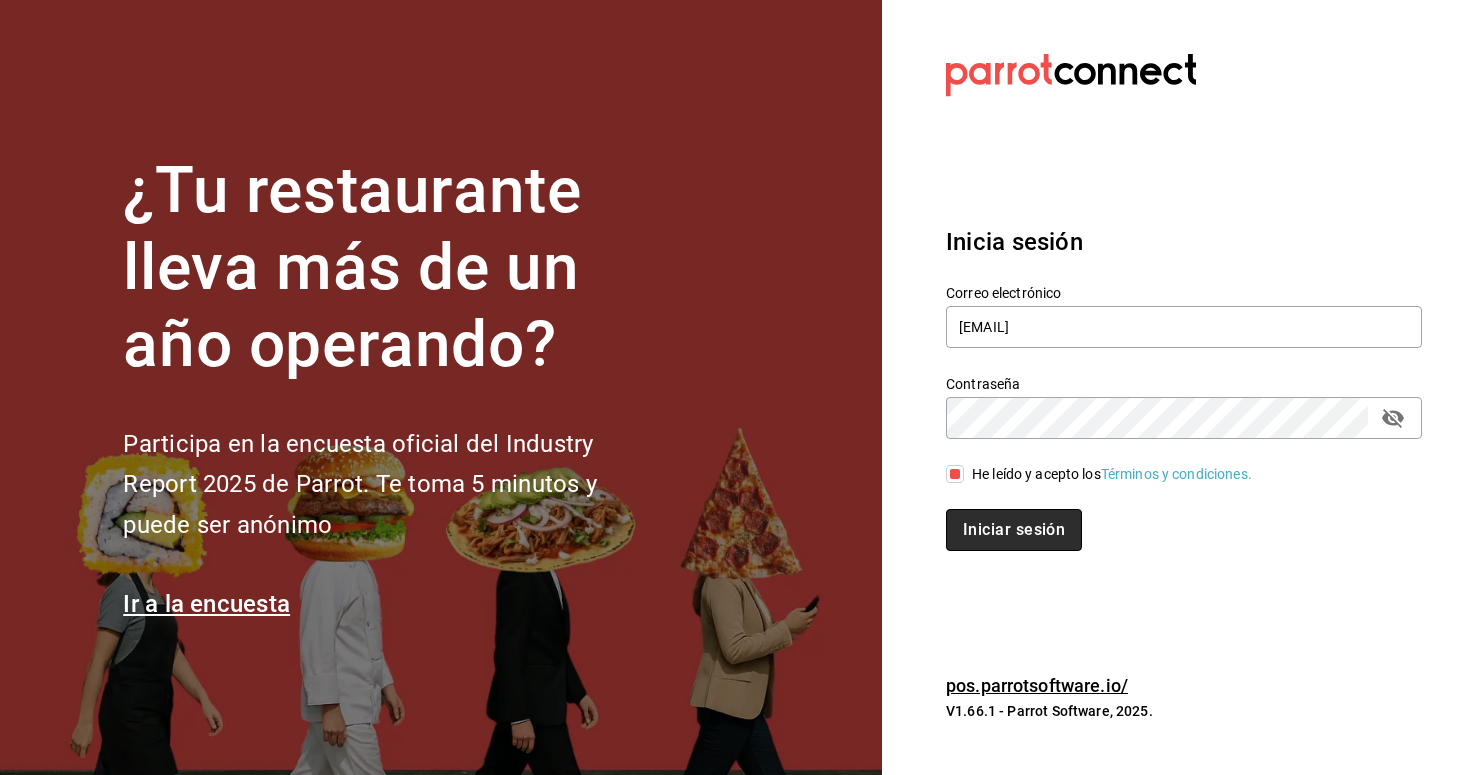 click on "Iniciar sesión" at bounding box center [1014, 530] 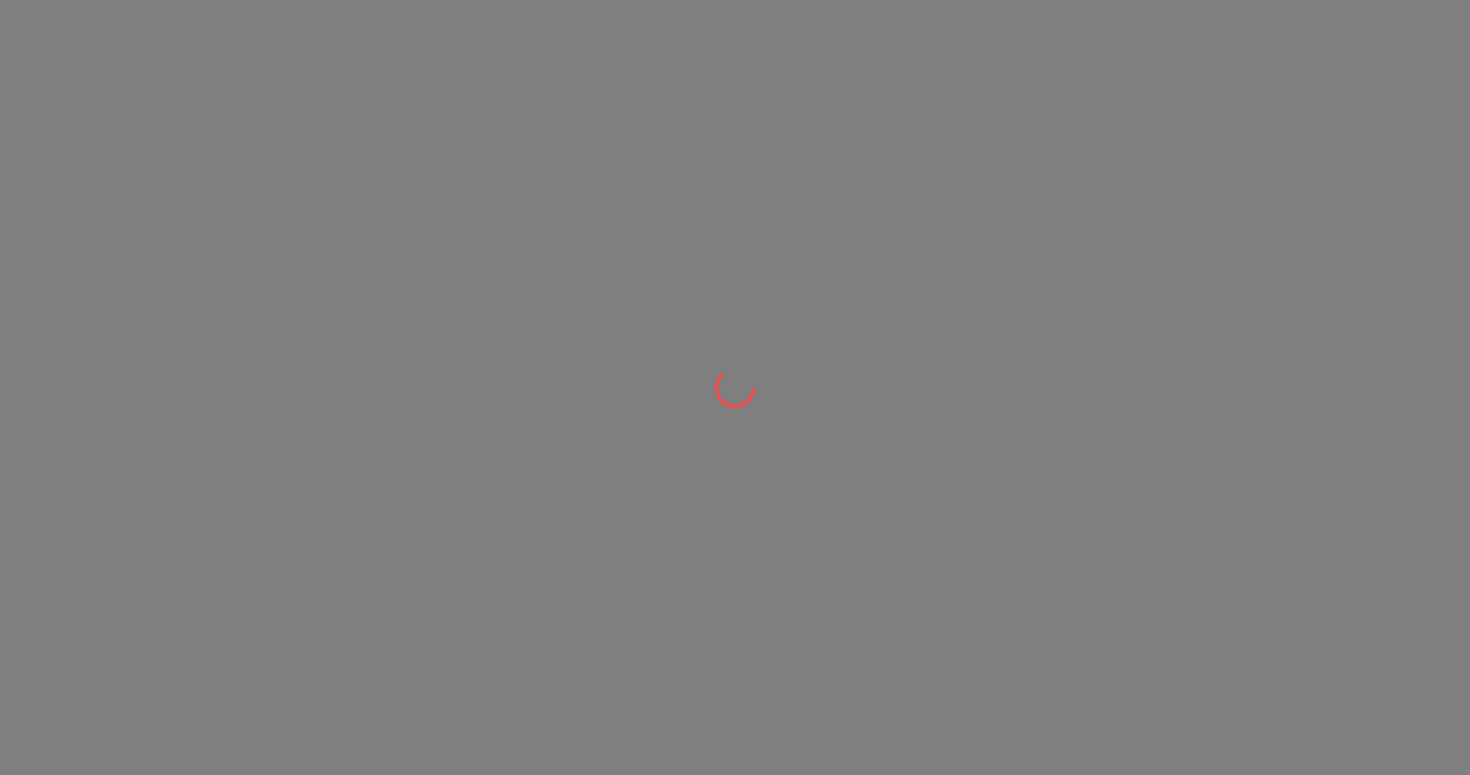 scroll, scrollTop: 0, scrollLeft: 0, axis: both 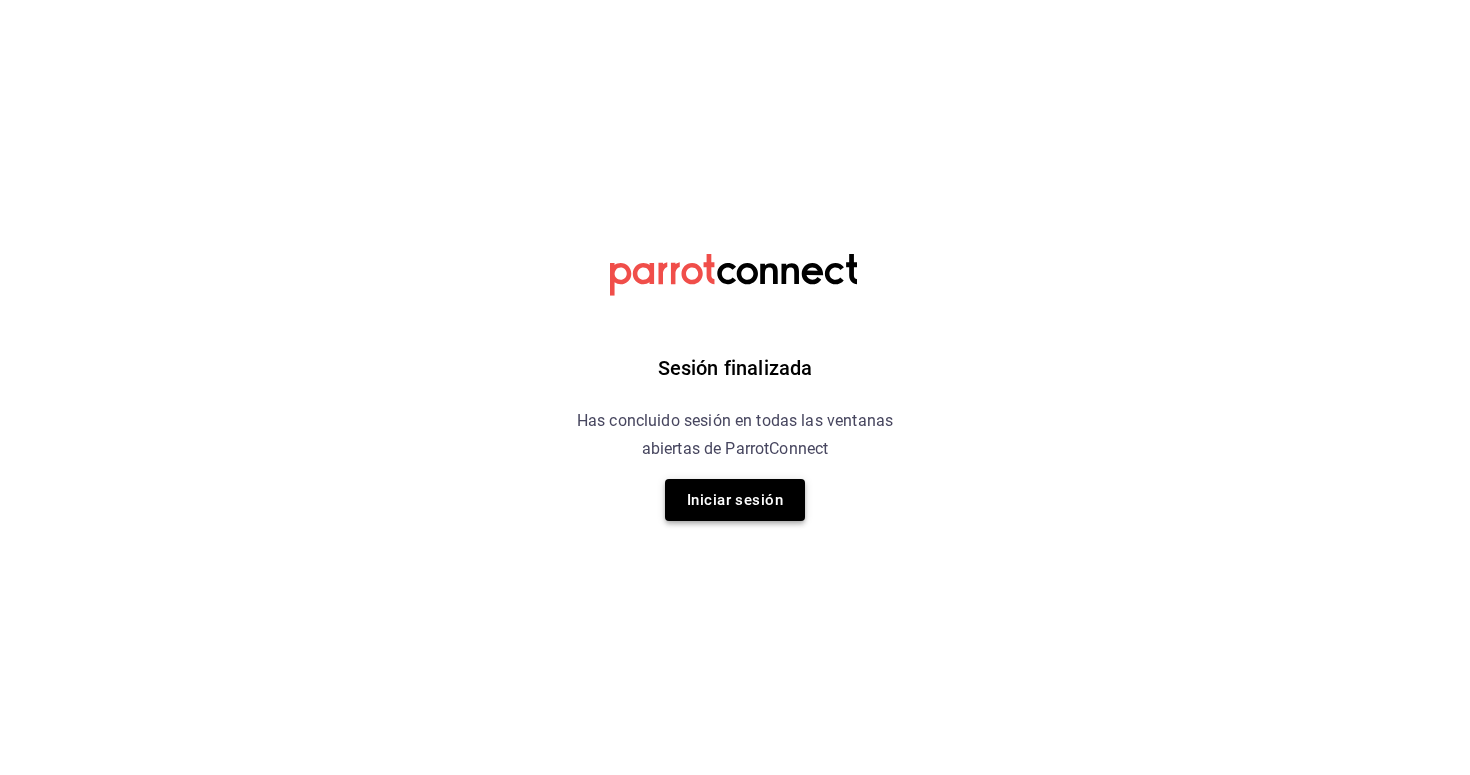 click on "Iniciar sesión" at bounding box center [735, 500] 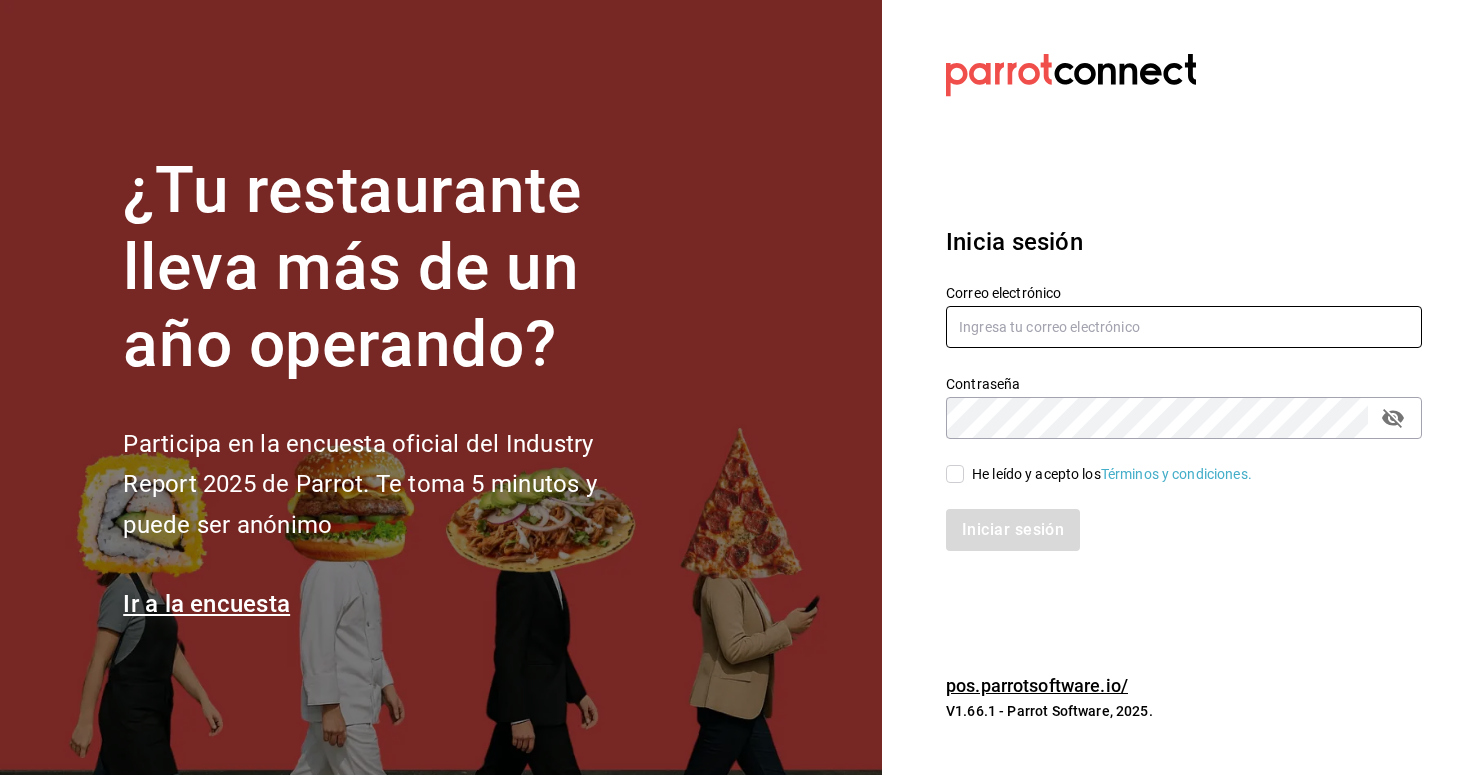 click at bounding box center (1184, 327) 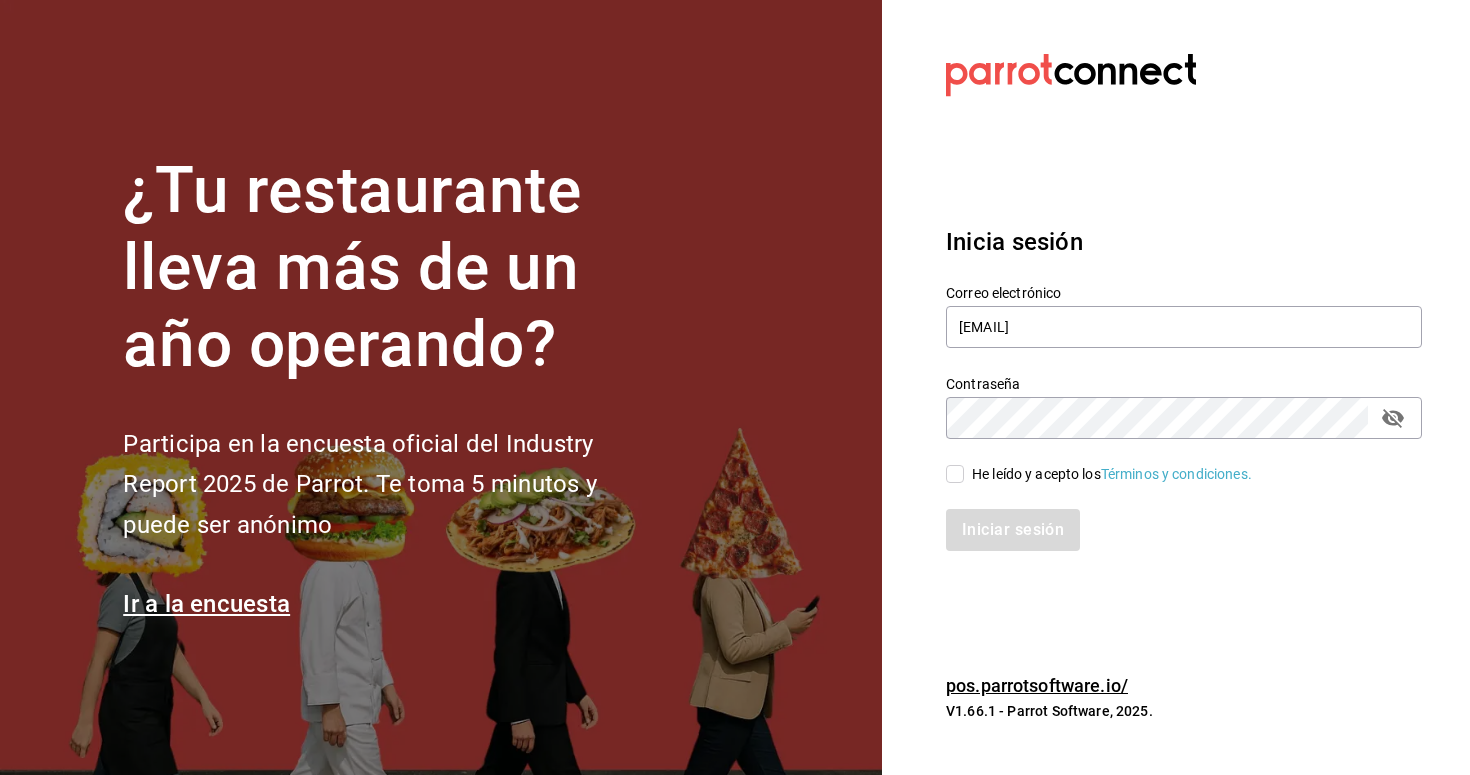 click on "He leído y acepto los  Términos y condiciones." at bounding box center (955, 474) 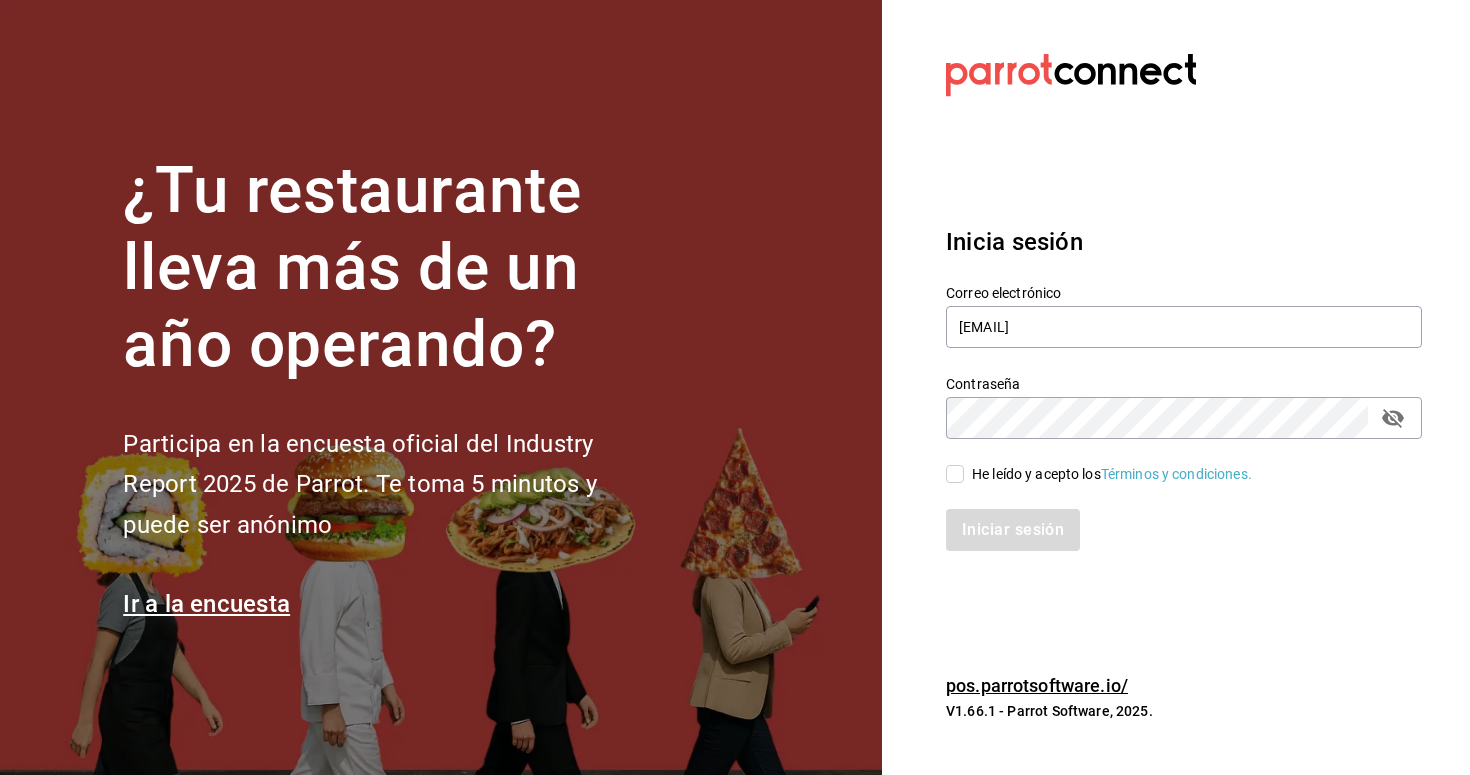 checkbox on "true" 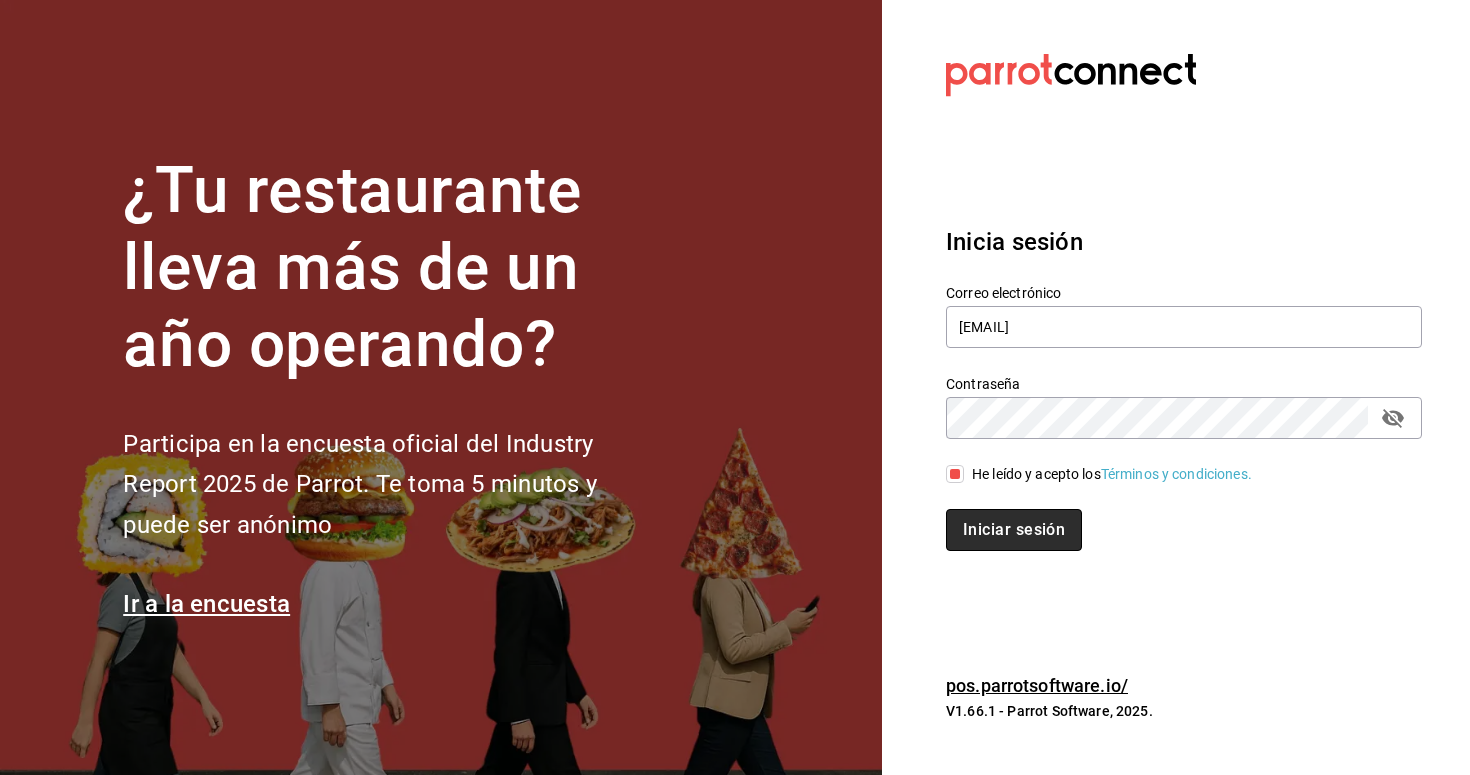 click on "Iniciar sesión" at bounding box center [1014, 530] 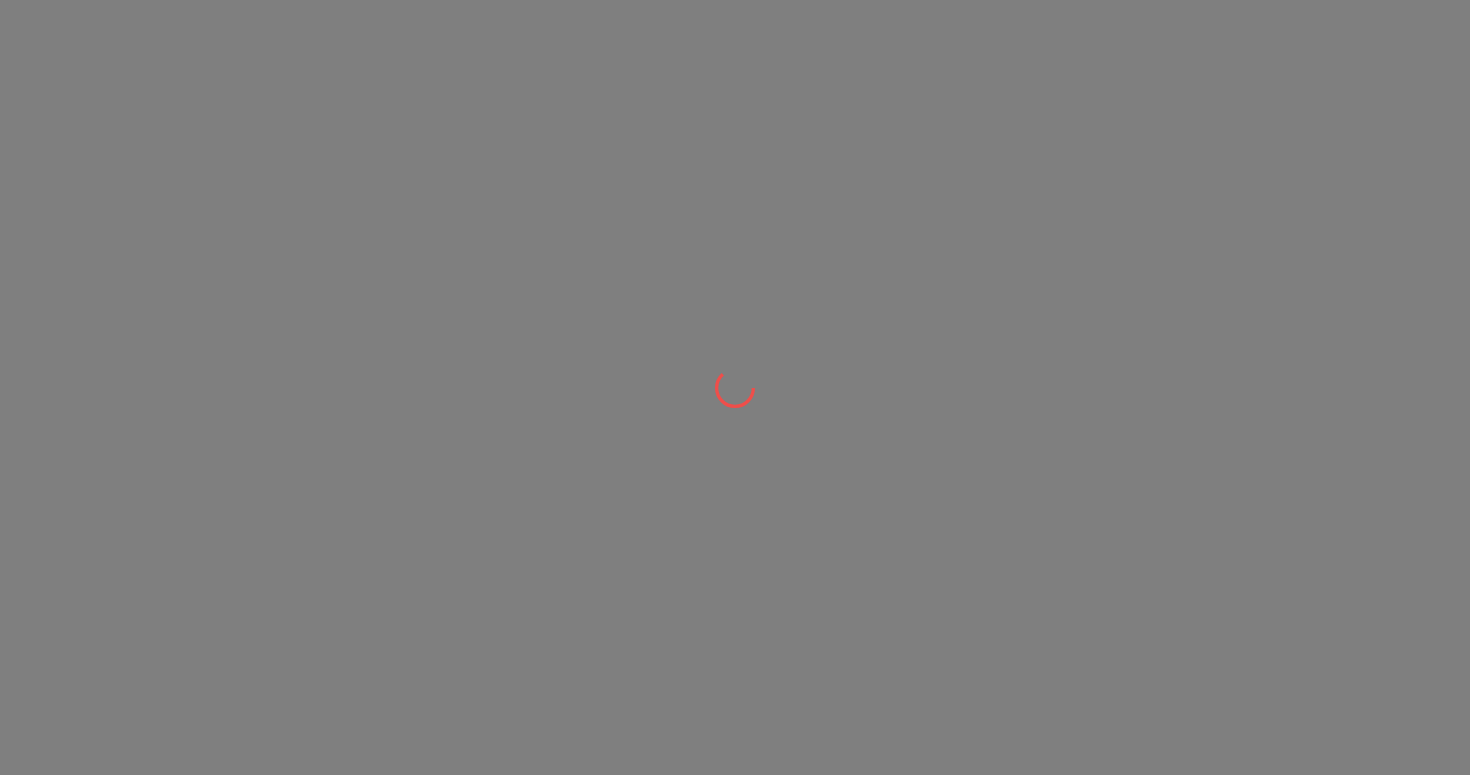 scroll, scrollTop: 0, scrollLeft: 0, axis: both 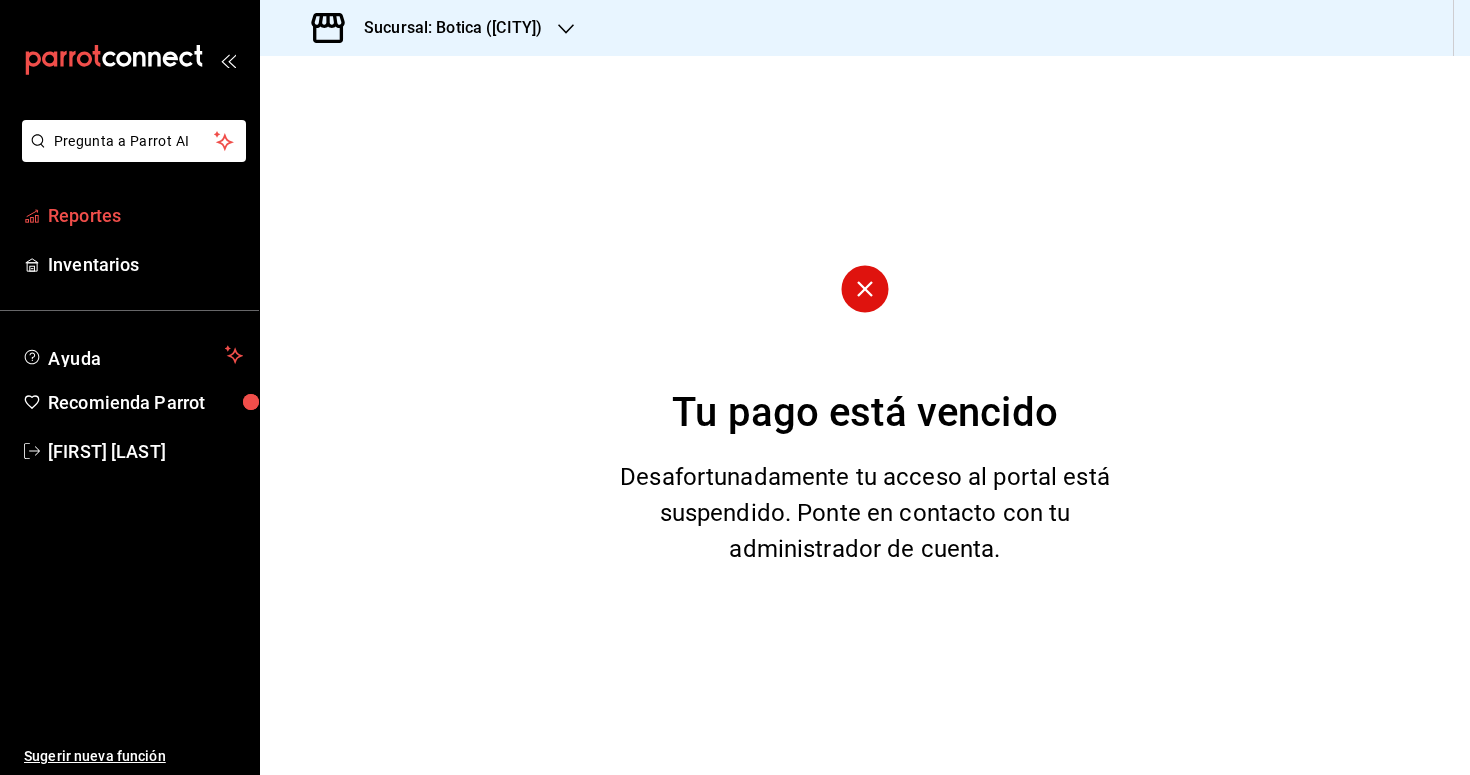 click on "Reportes" at bounding box center (145, 215) 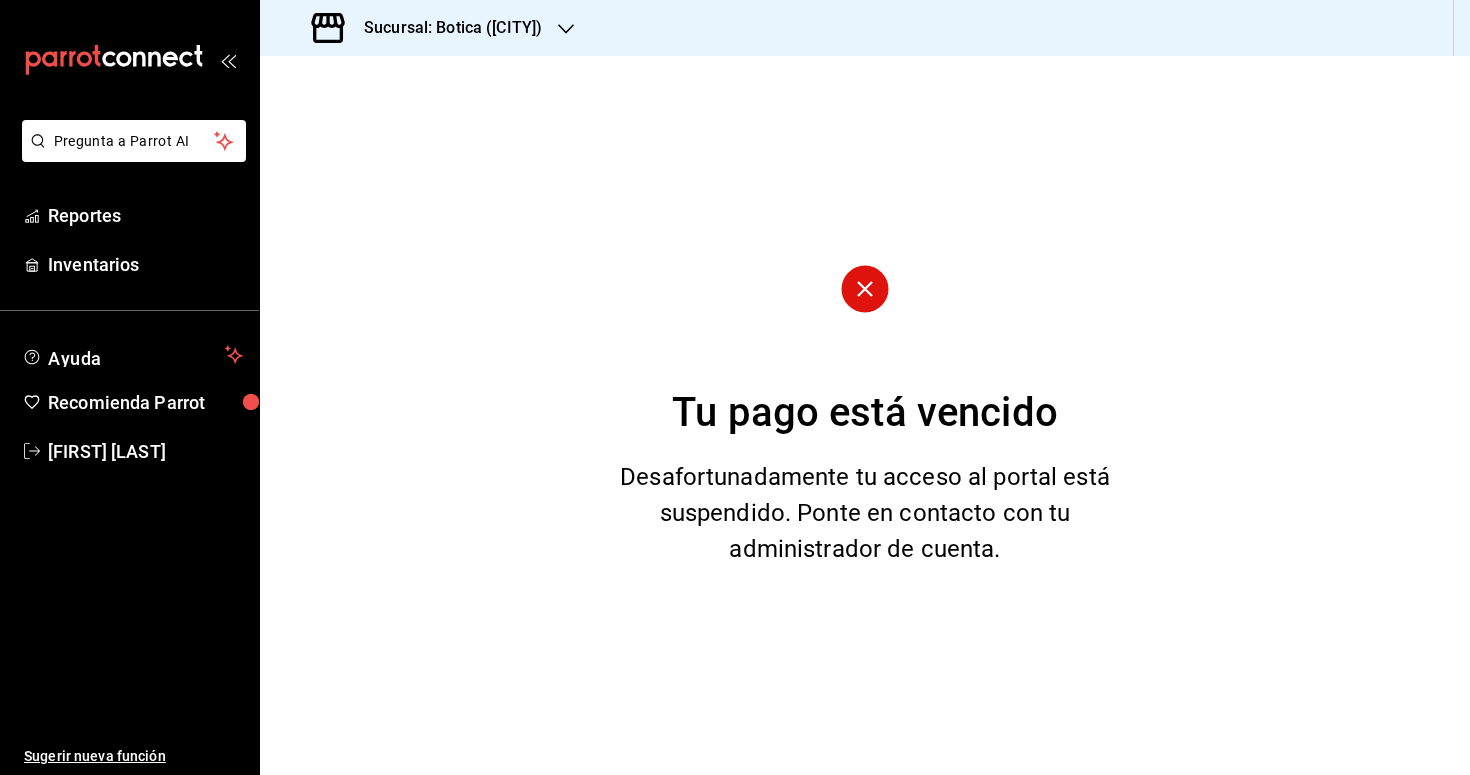 click on "Sucursal: Botica  Evento(CDMX)" at bounding box center (445, 28) 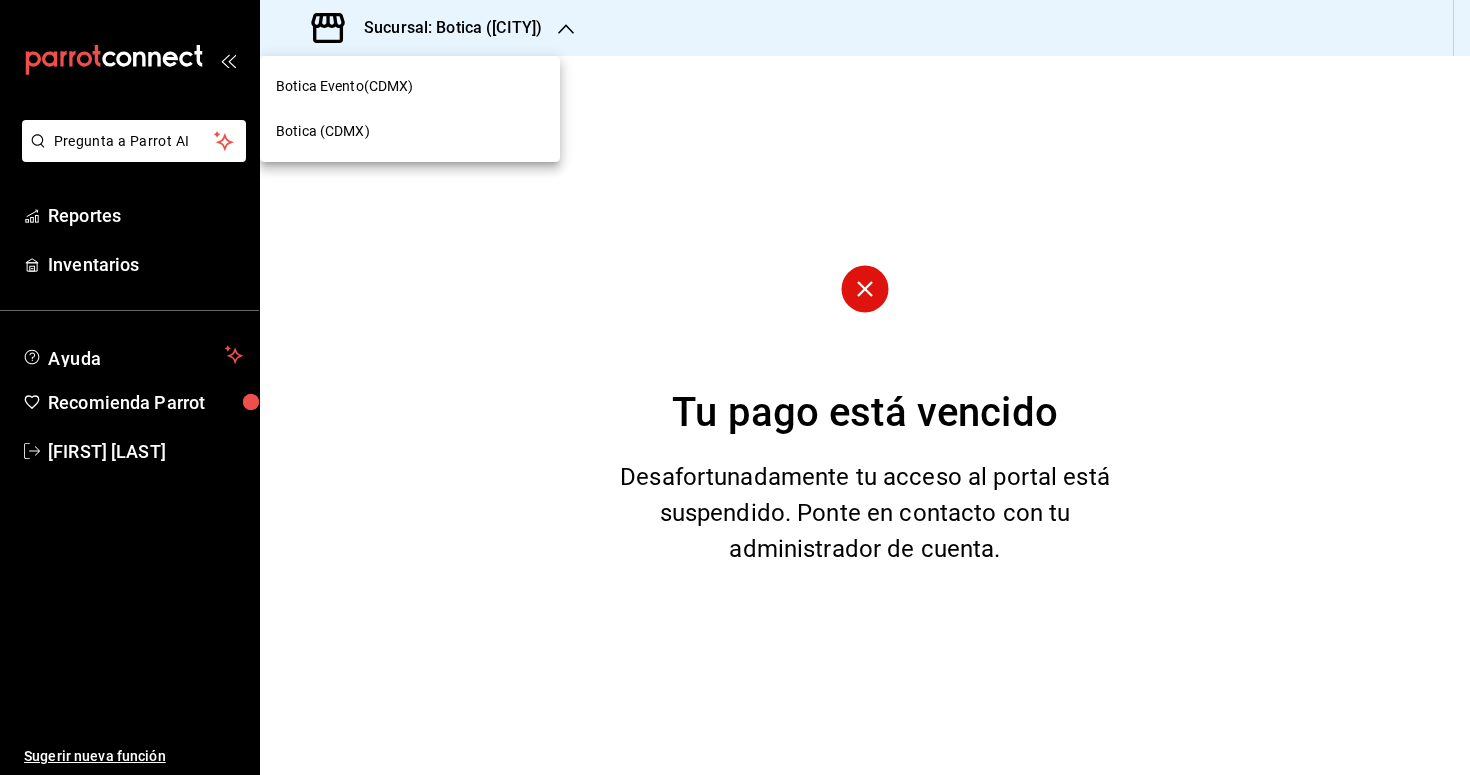 click on "Botica (CDMX)" at bounding box center [323, 131] 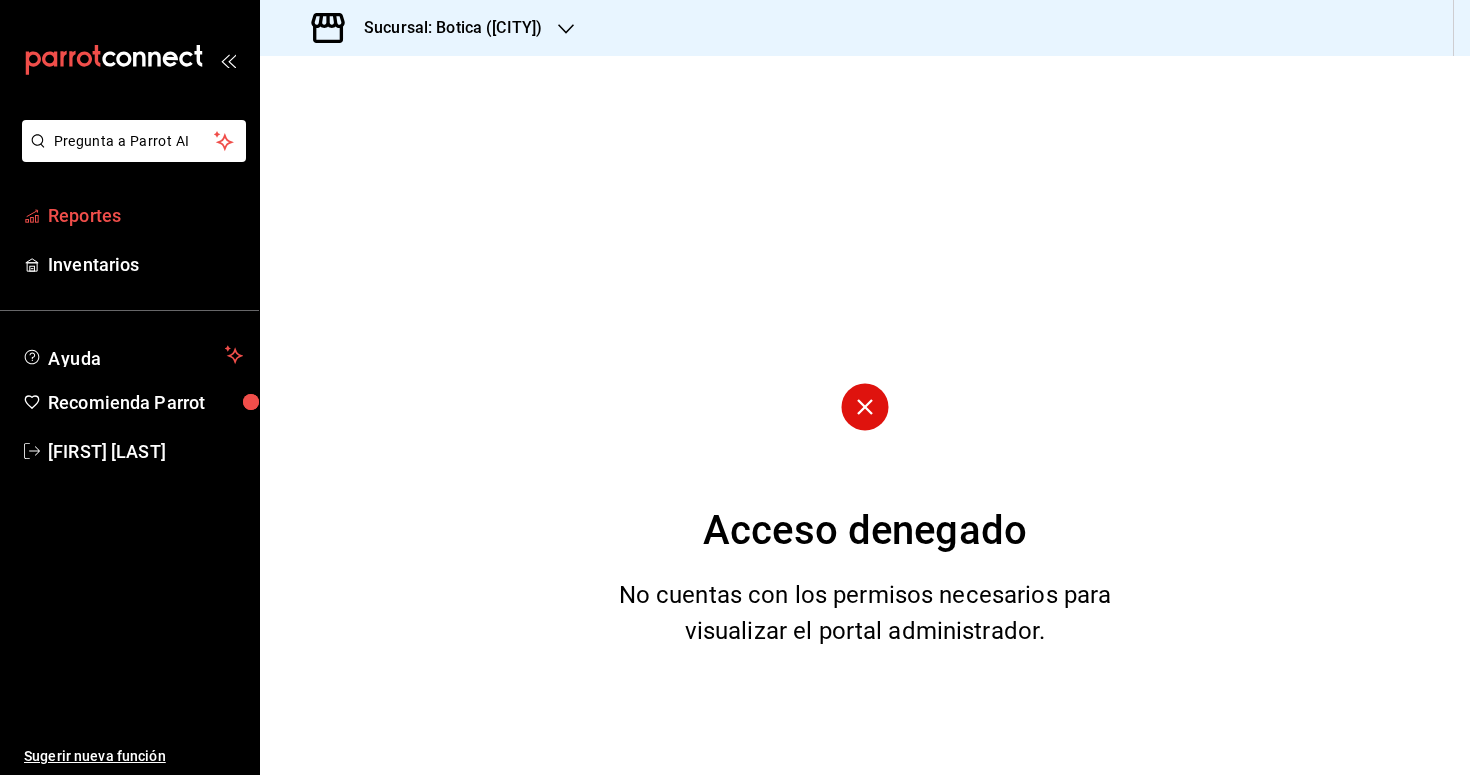 click on "Reportes" at bounding box center (145, 215) 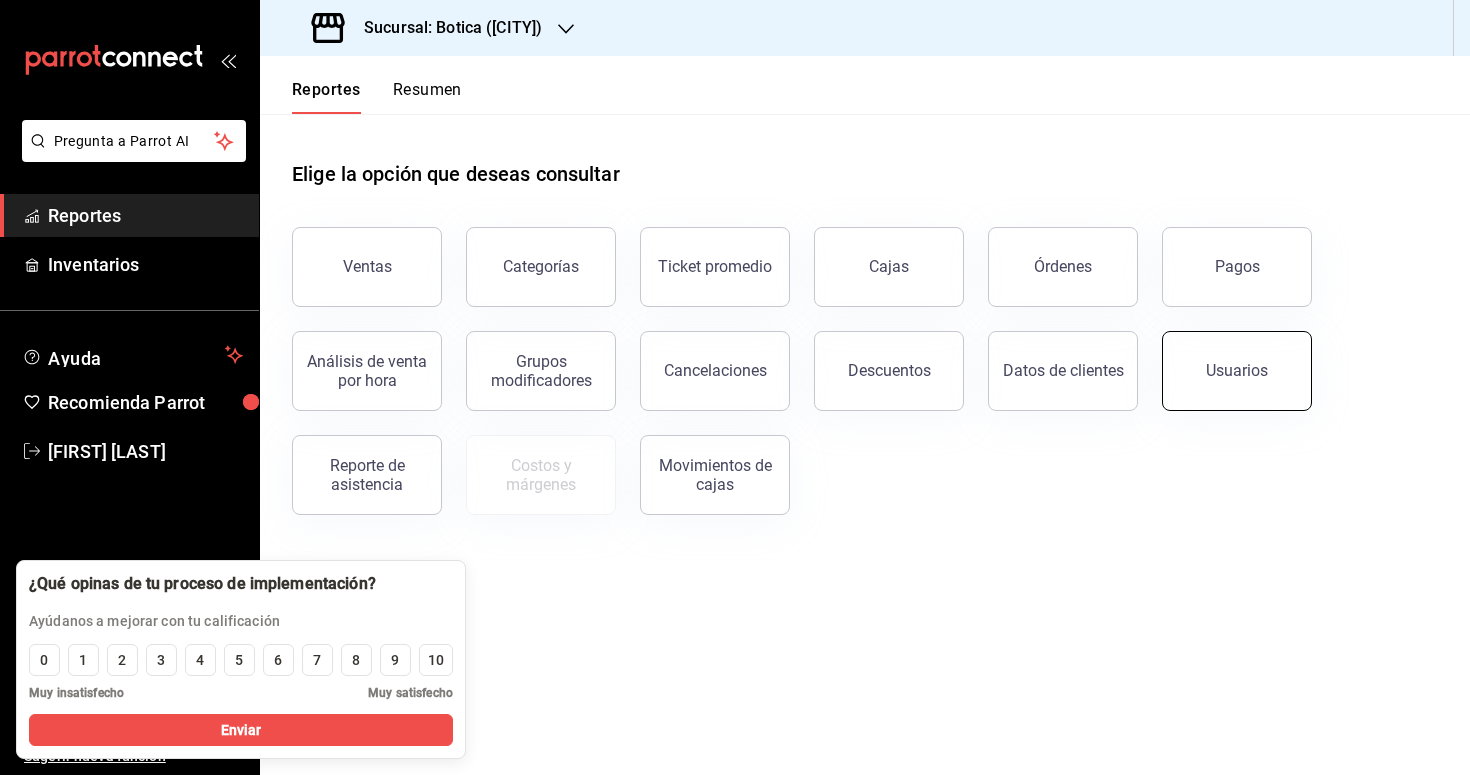 click on "Usuarios" at bounding box center [1237, 371] 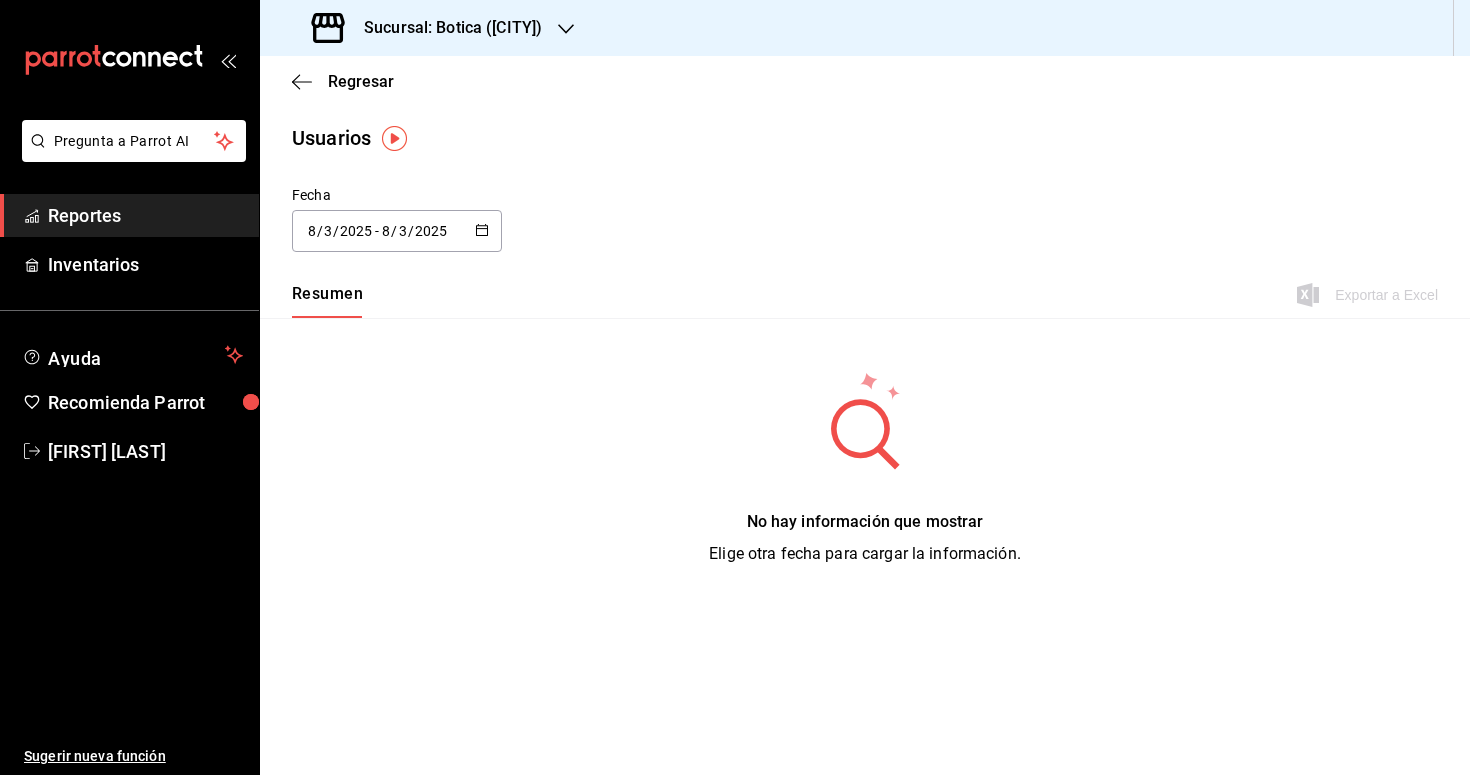 click 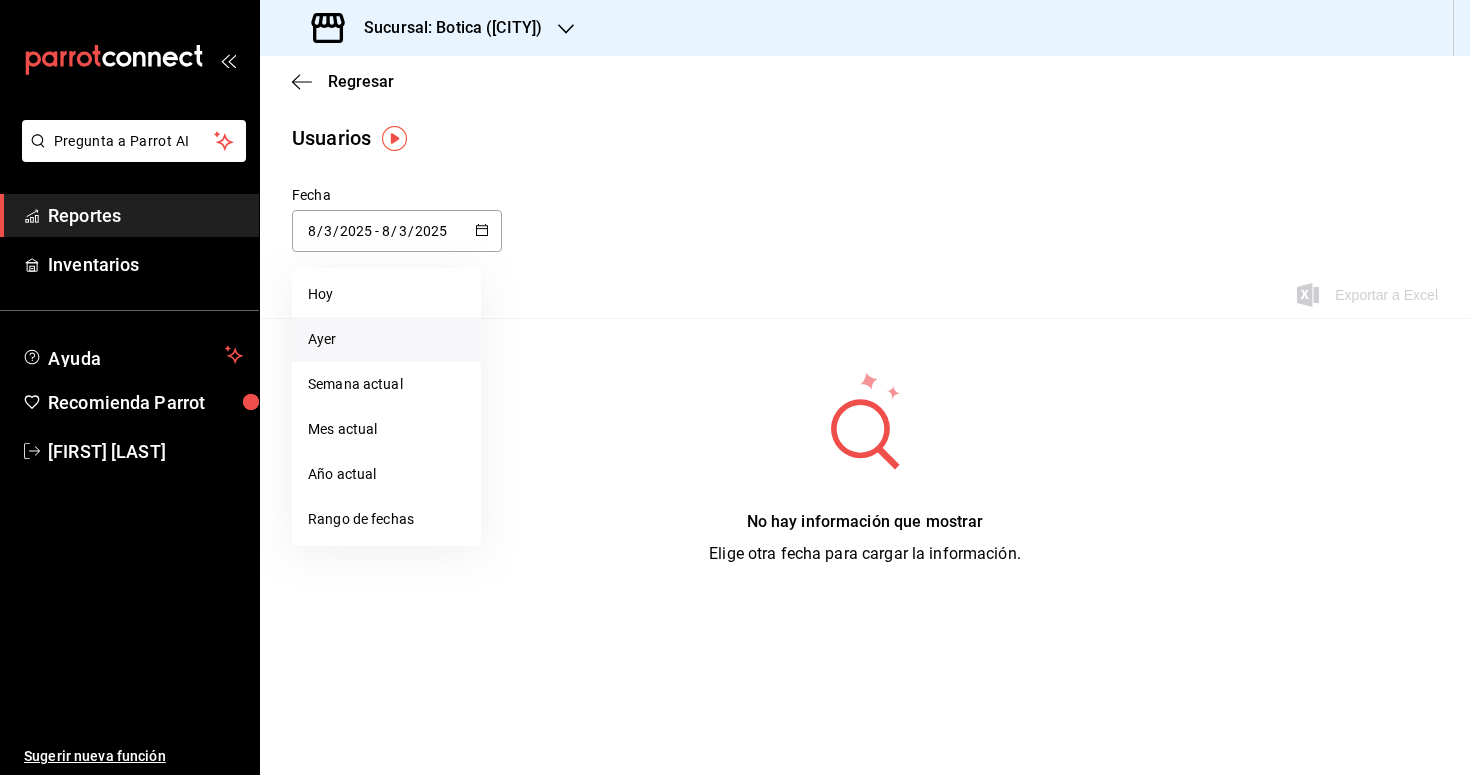 click on "Ayer" at bounding box center (386, 339) 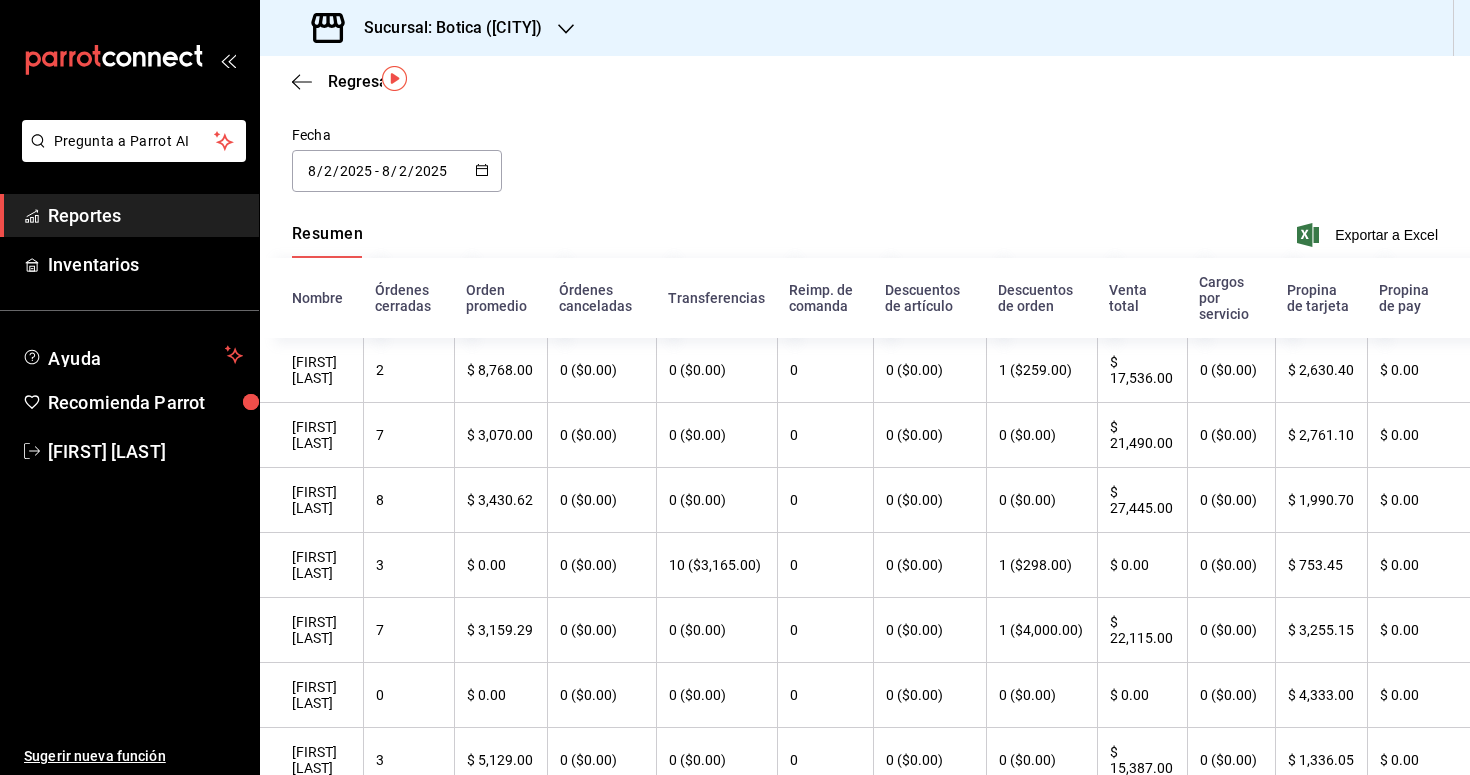 scroll, scrollTop: 0, scrollLeft: 0, axis: both 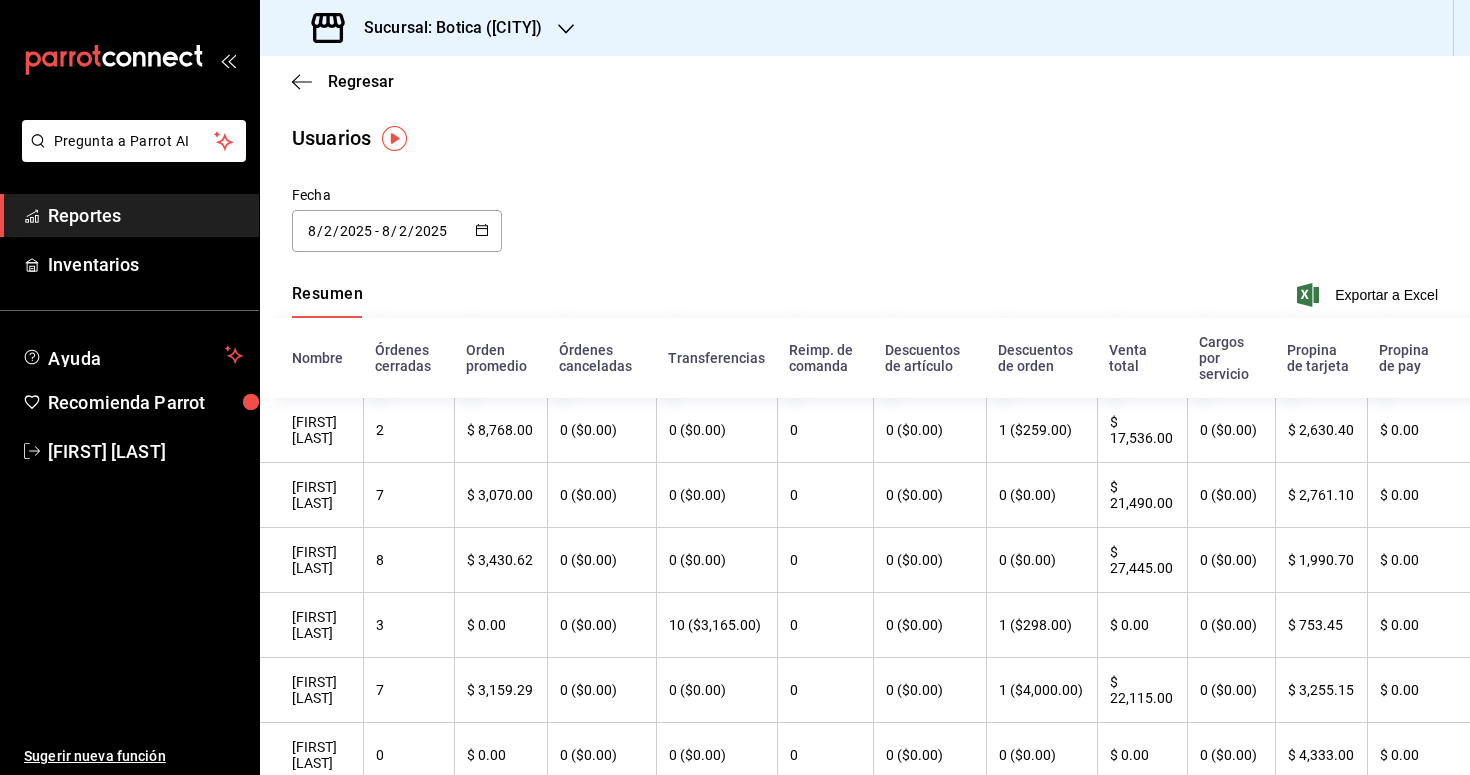 click 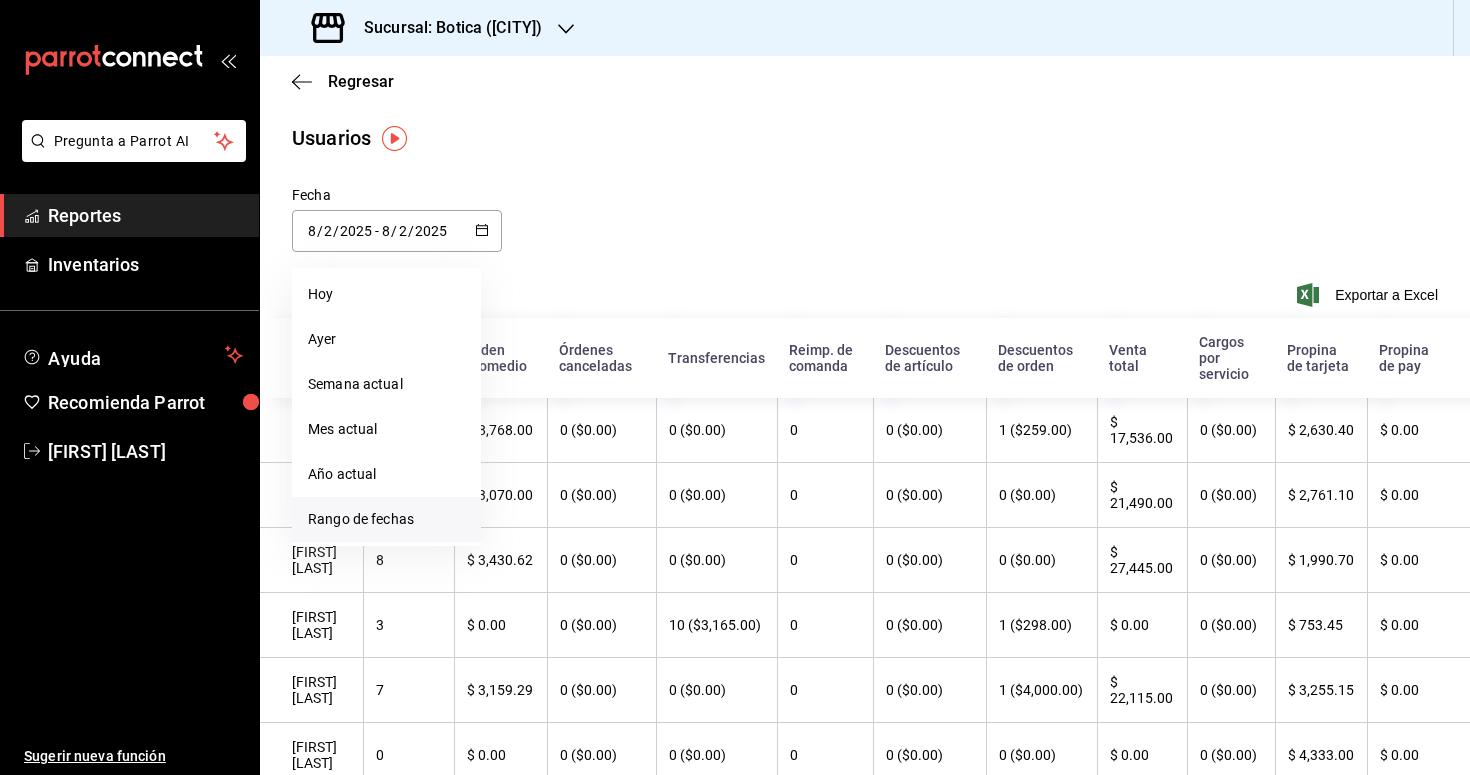 click on "Rango de fechas" at bounding box center [386, 519] 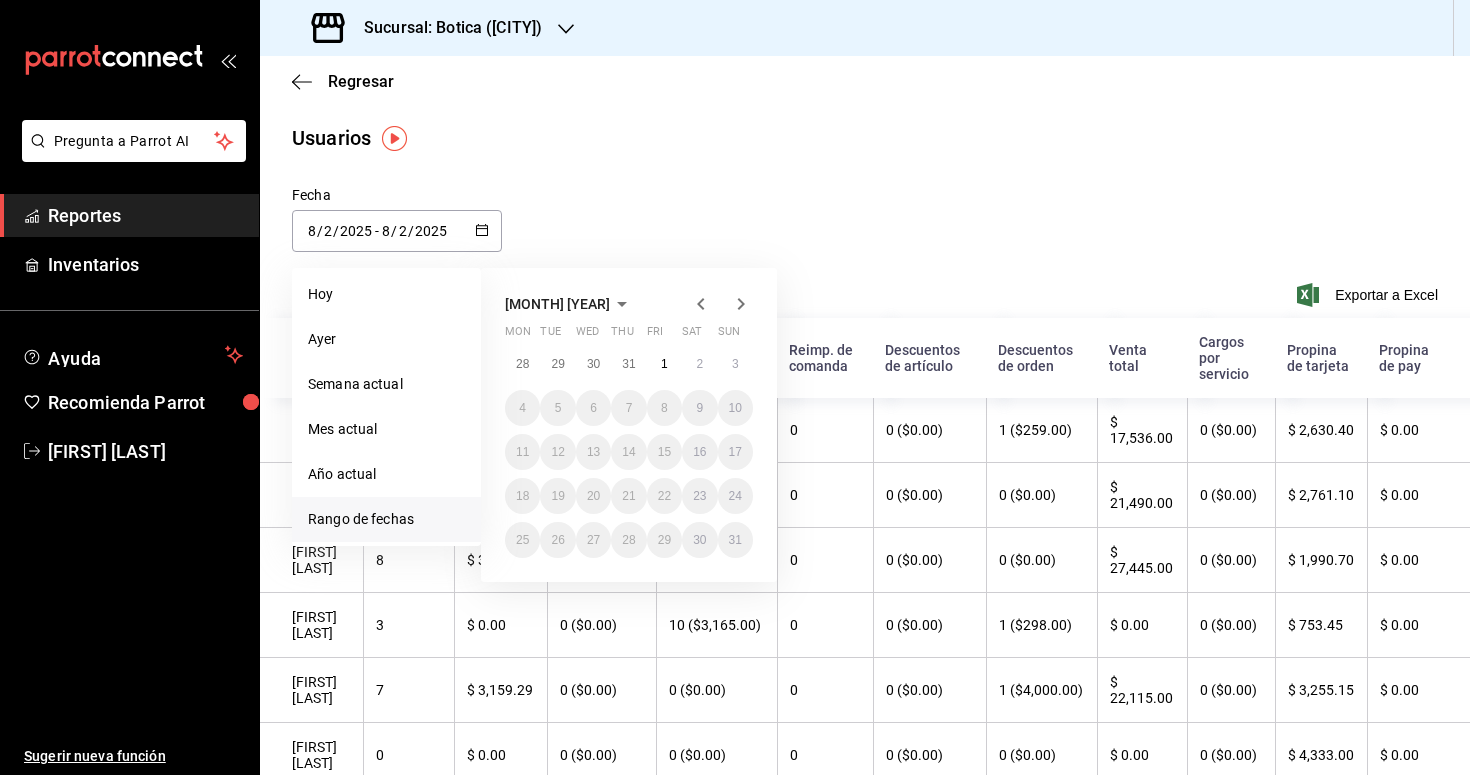 click 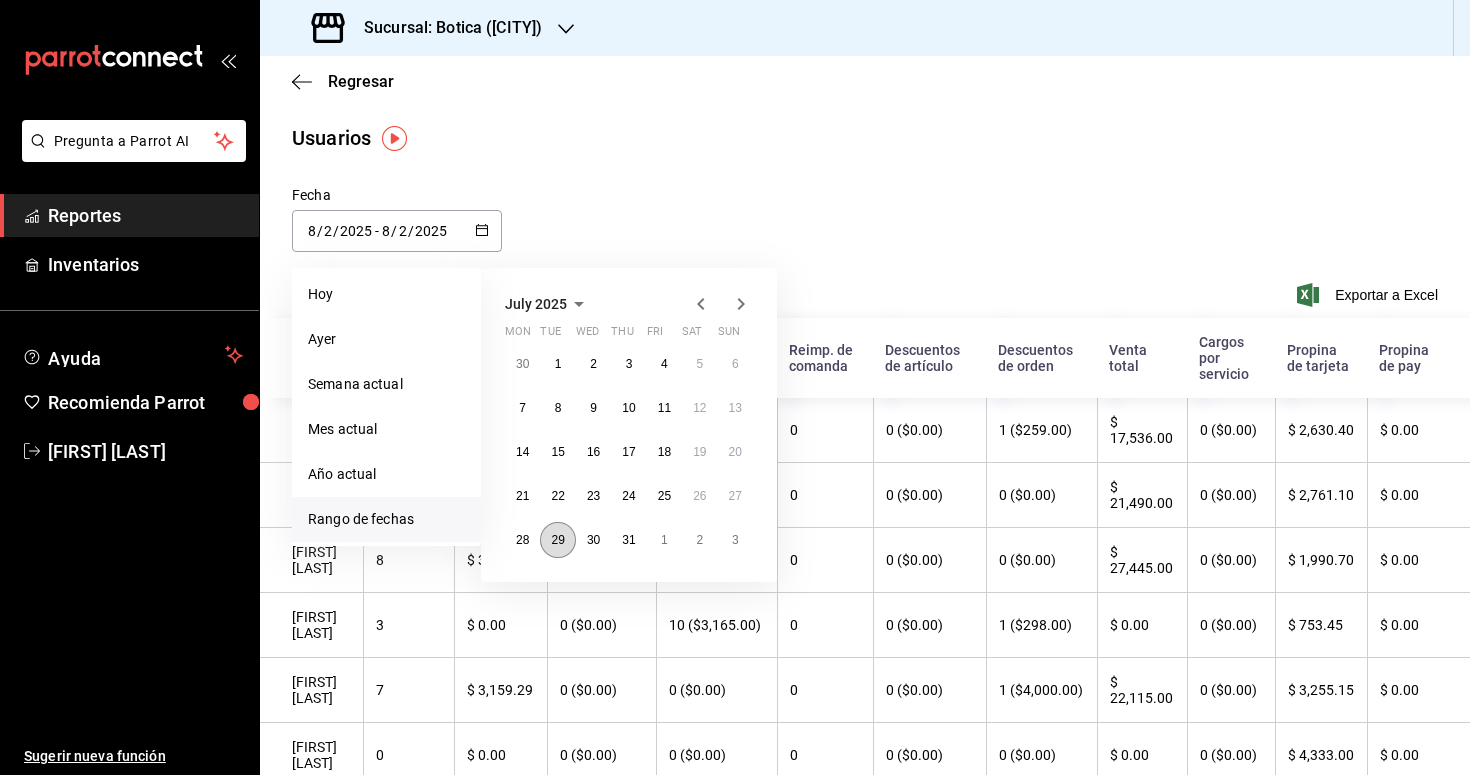 click on "29" at bounding box center [557, 540] 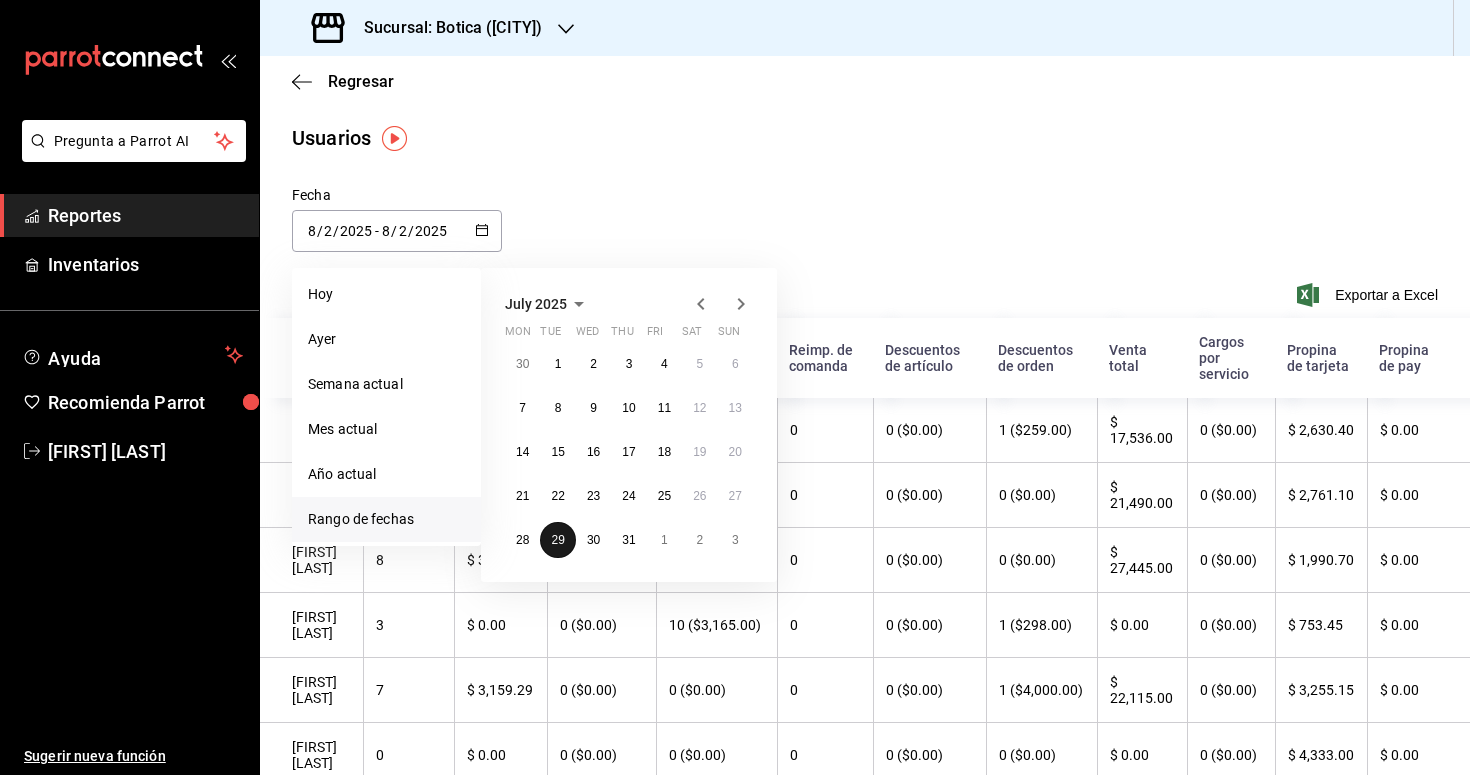 click on "29" at bounding box center [557, 540] 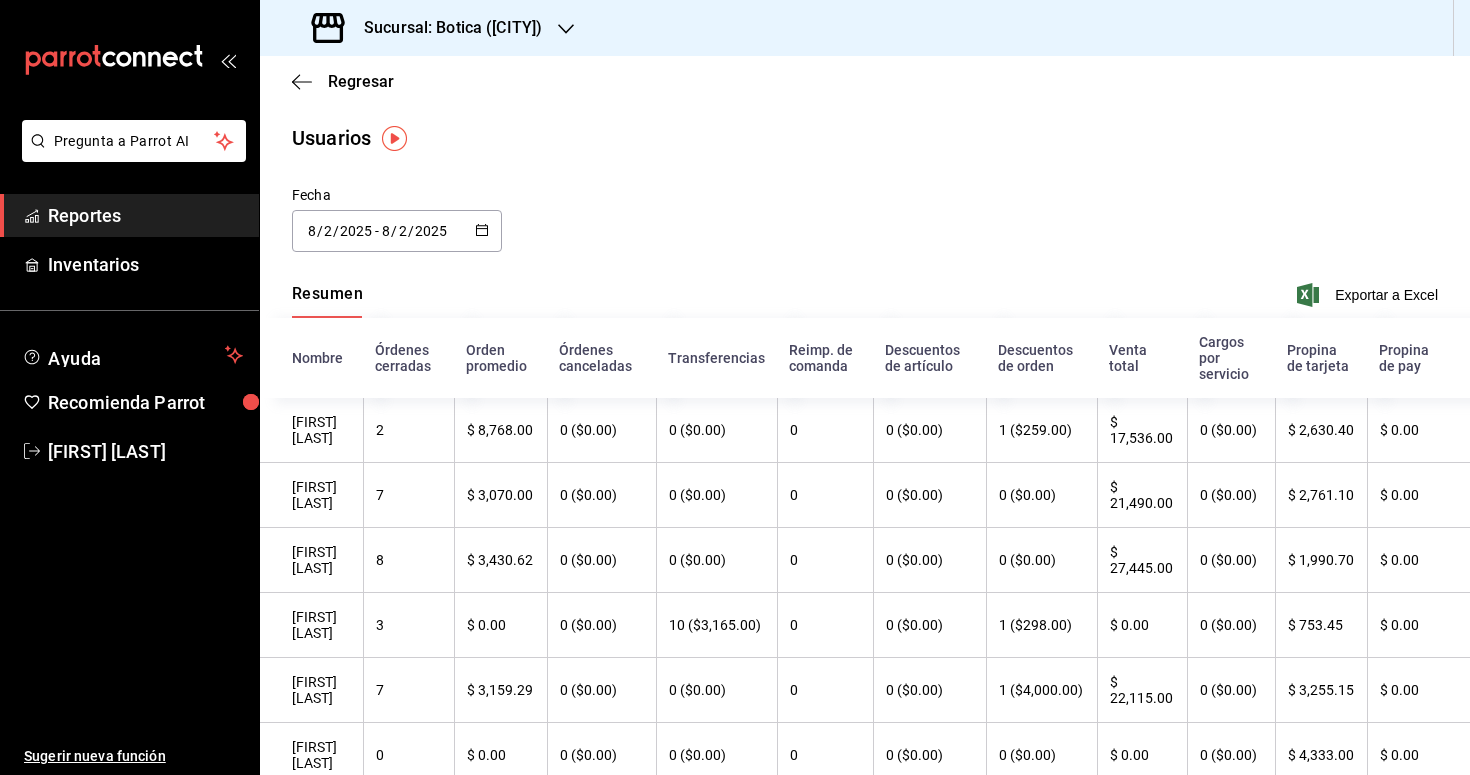 type on "2025-07-29" 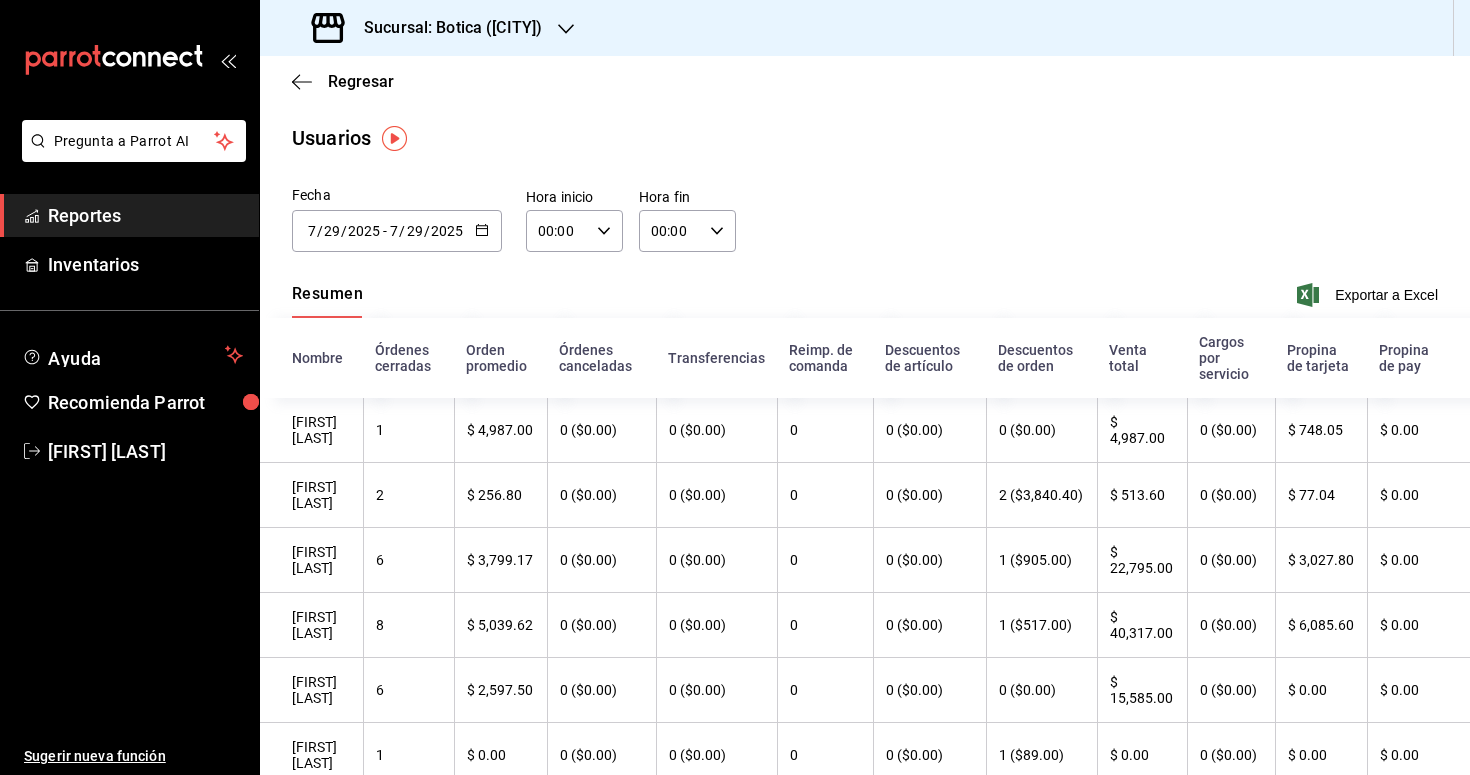 click 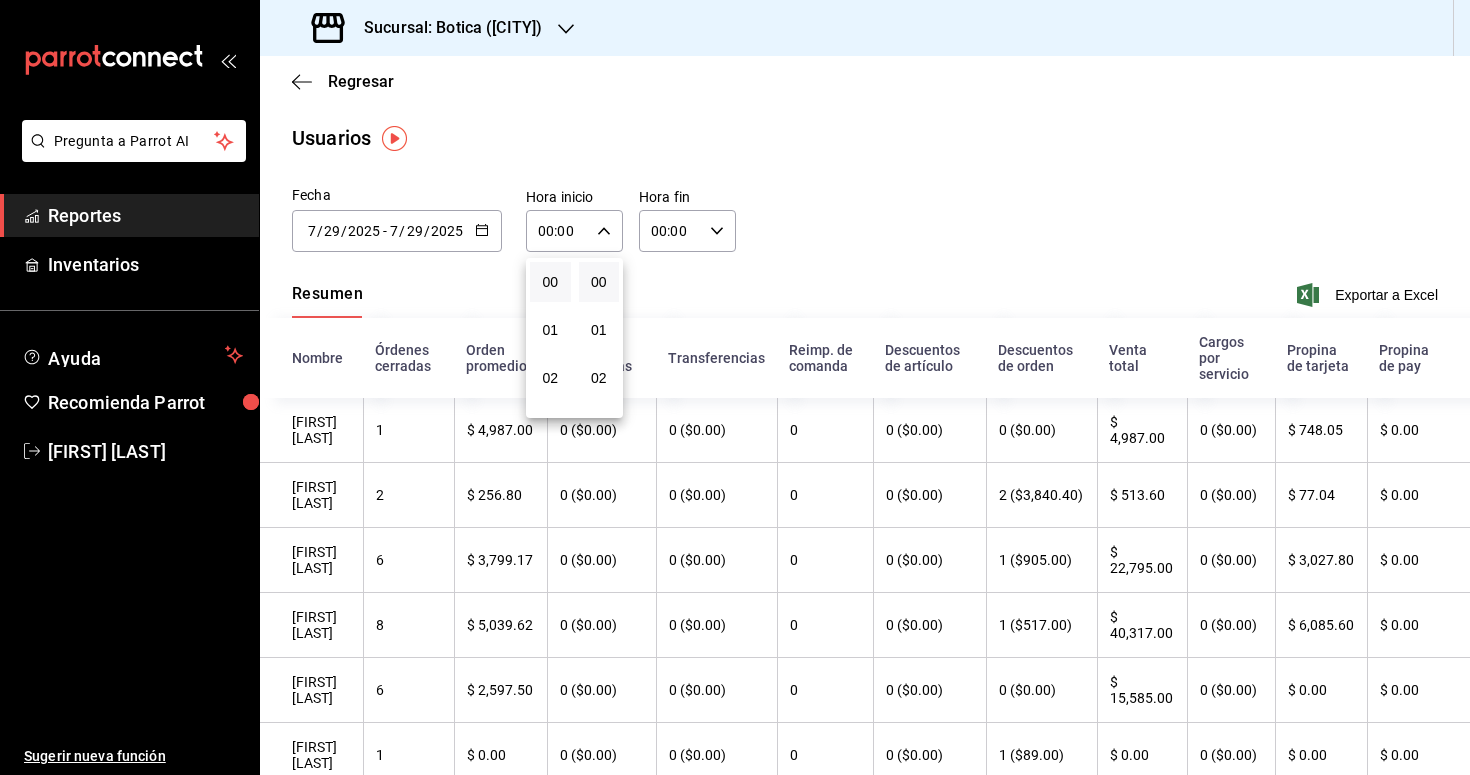 click at bounding box center [735, 387] 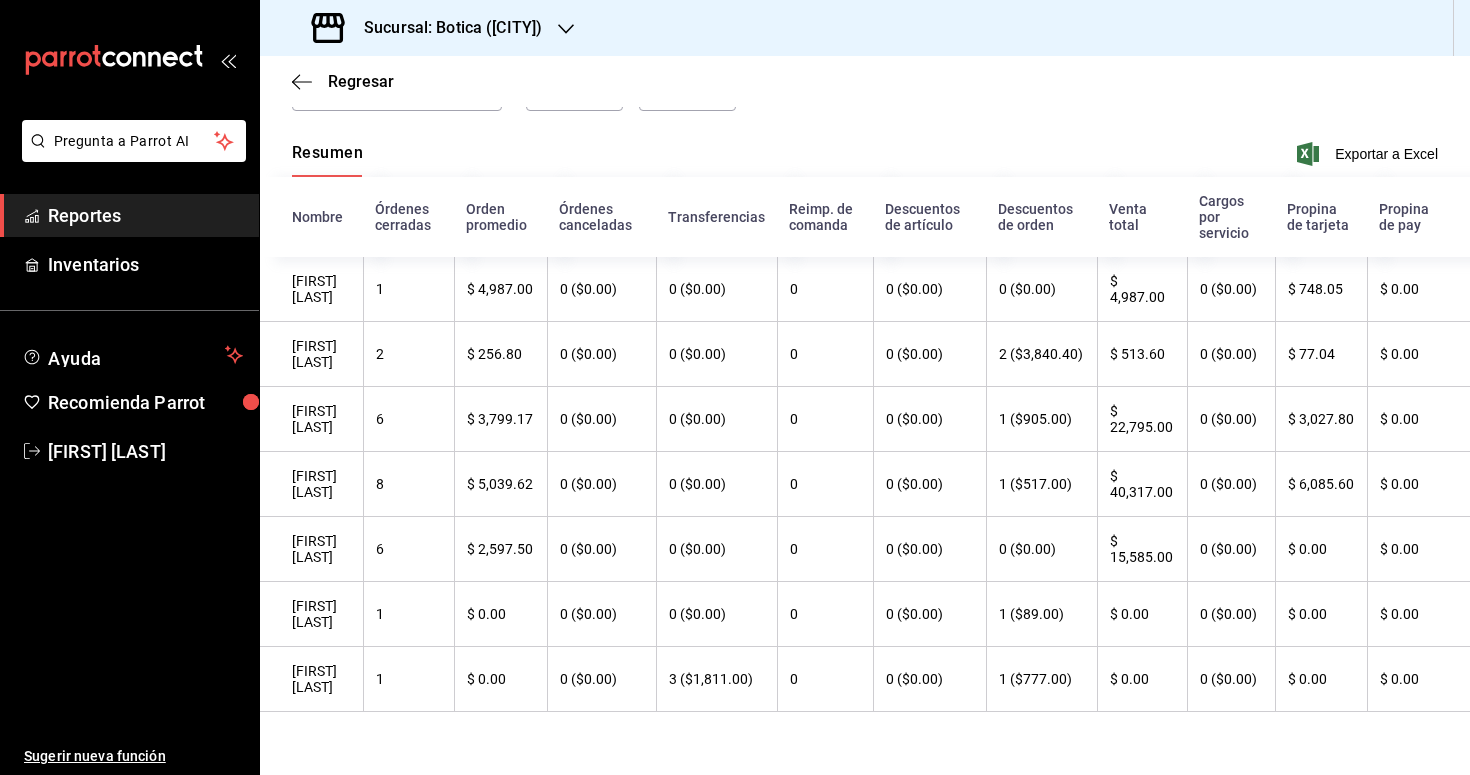 scroll, scrollTop: 178, scrollLeft: 0, axis: vertical 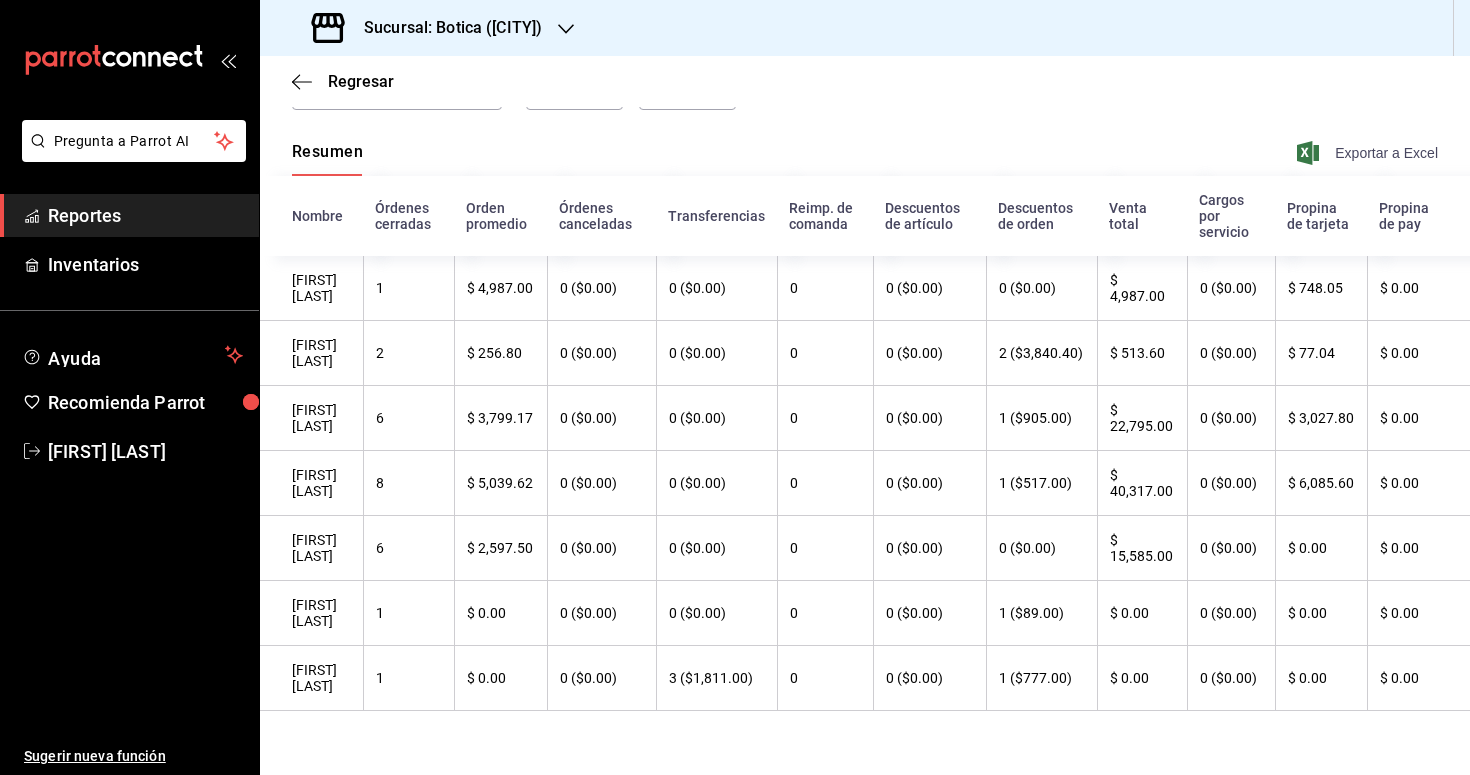 click on "Exportar a Excel" at bounding box center [1369, 153] 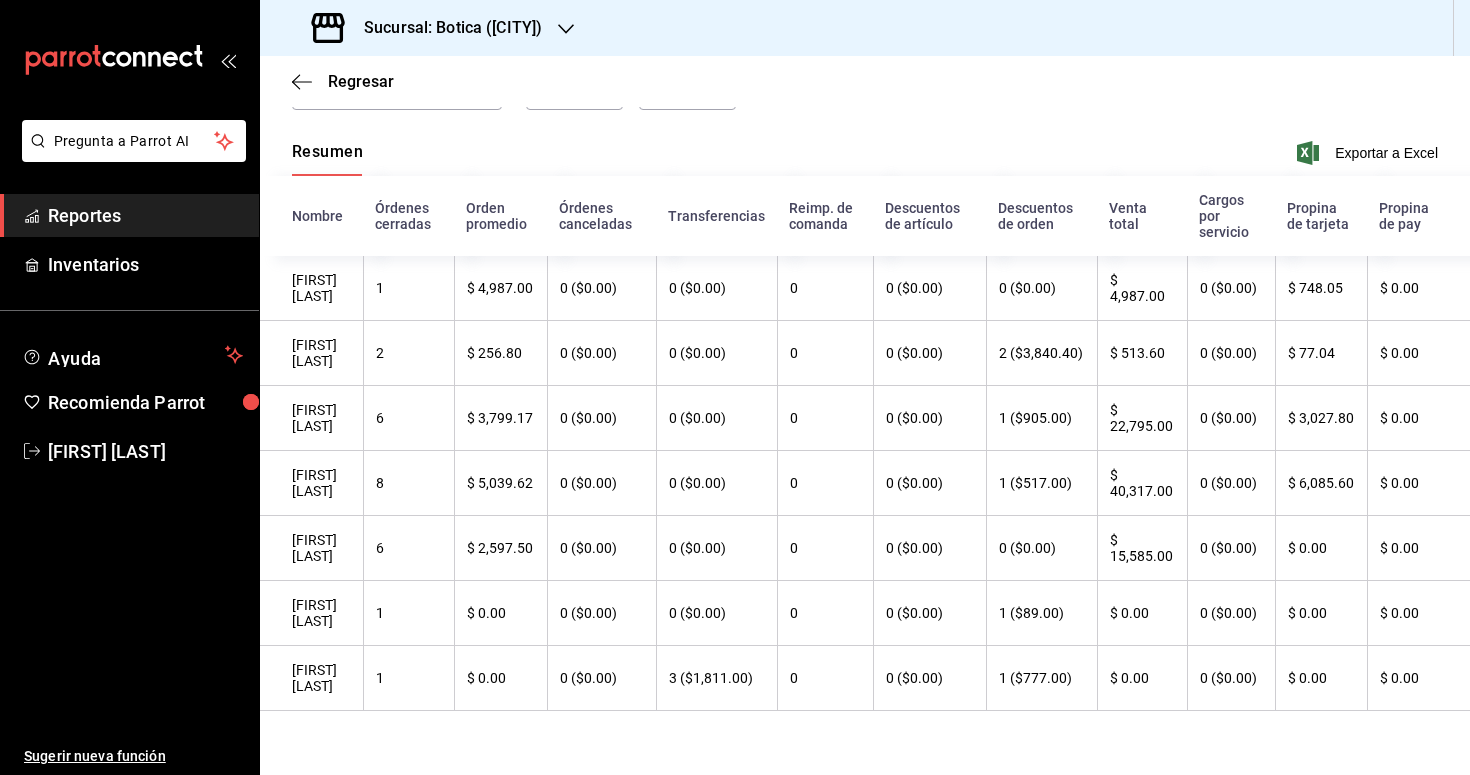 scroll, scrollTop: 174, scrollLeft: 0, axis: vertical 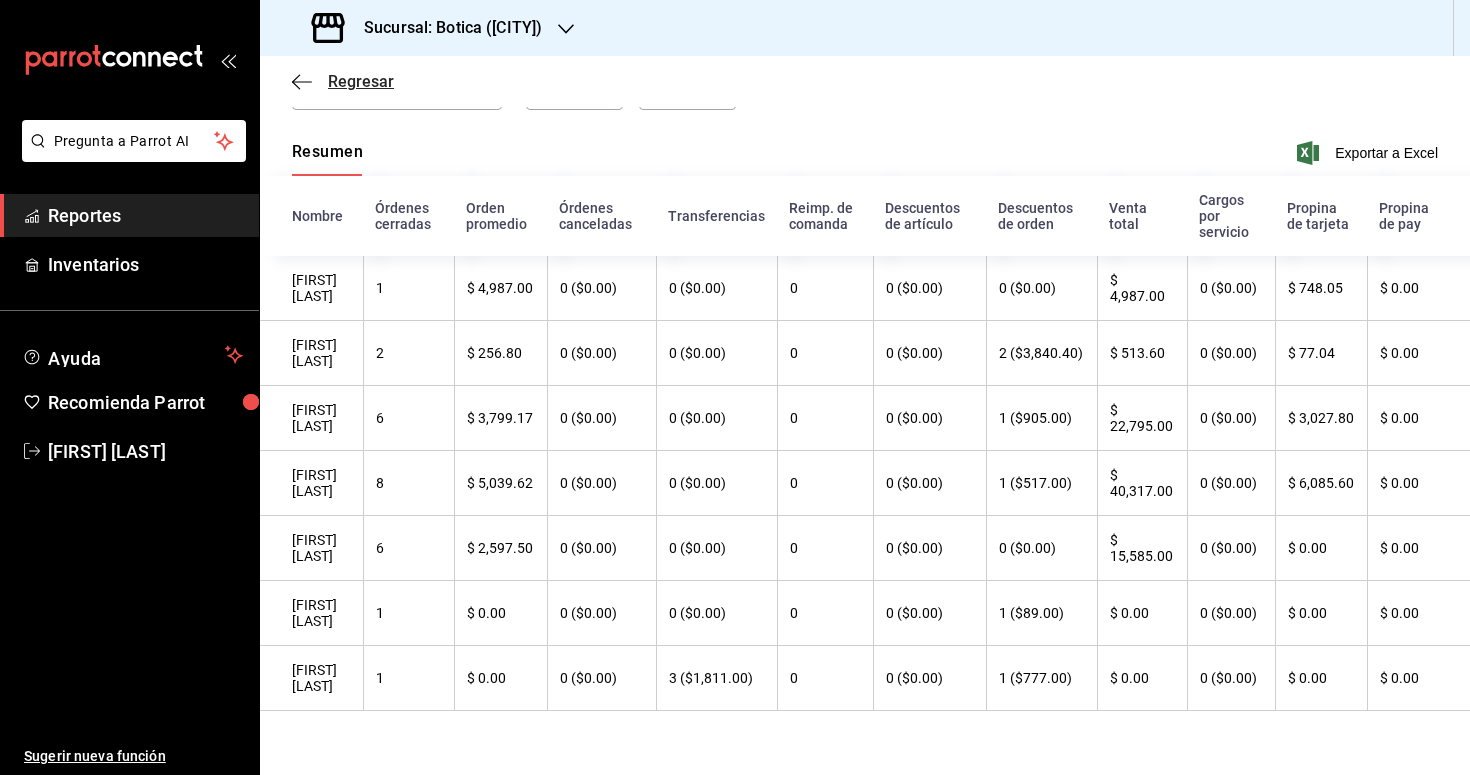 click 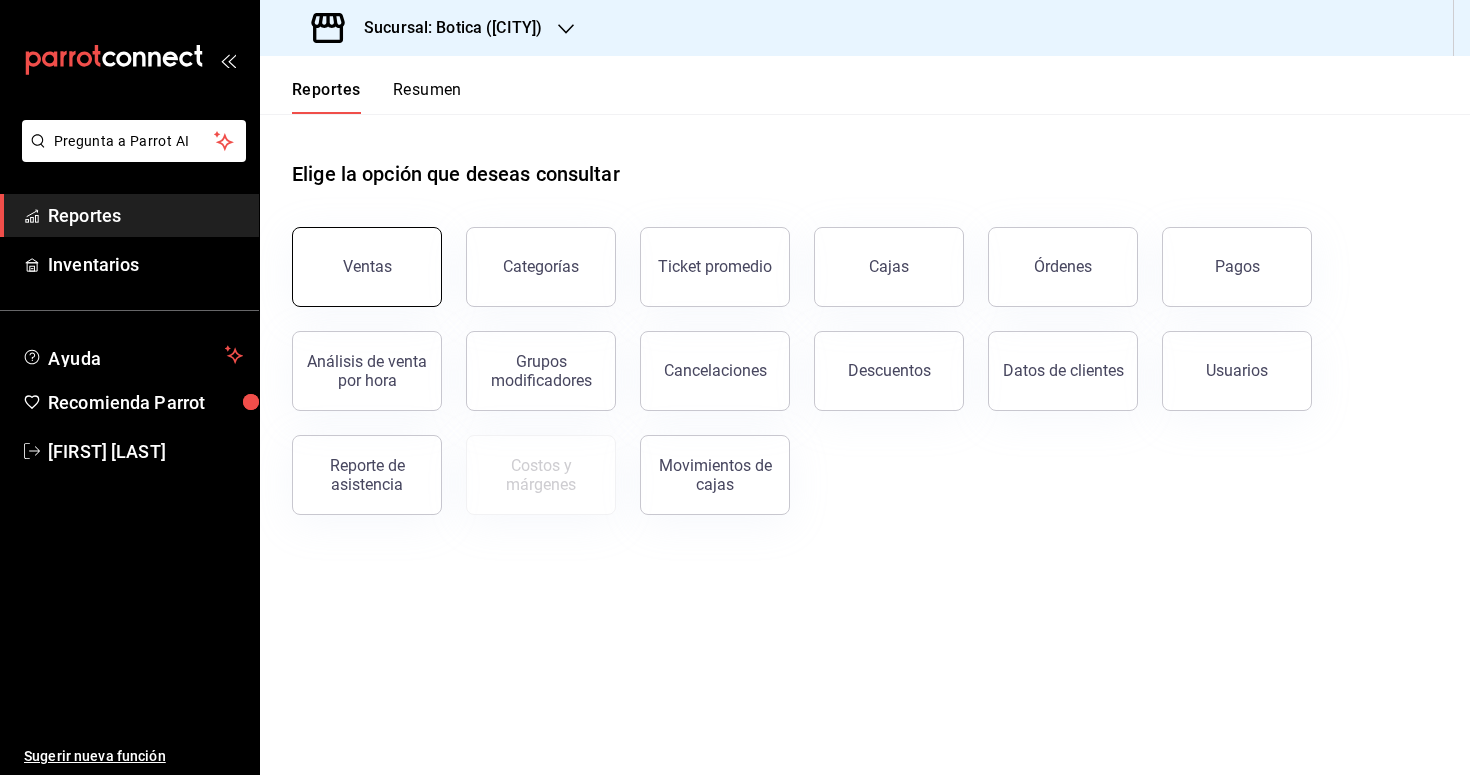 click on "Ventas" at bounding box center [367, 267] 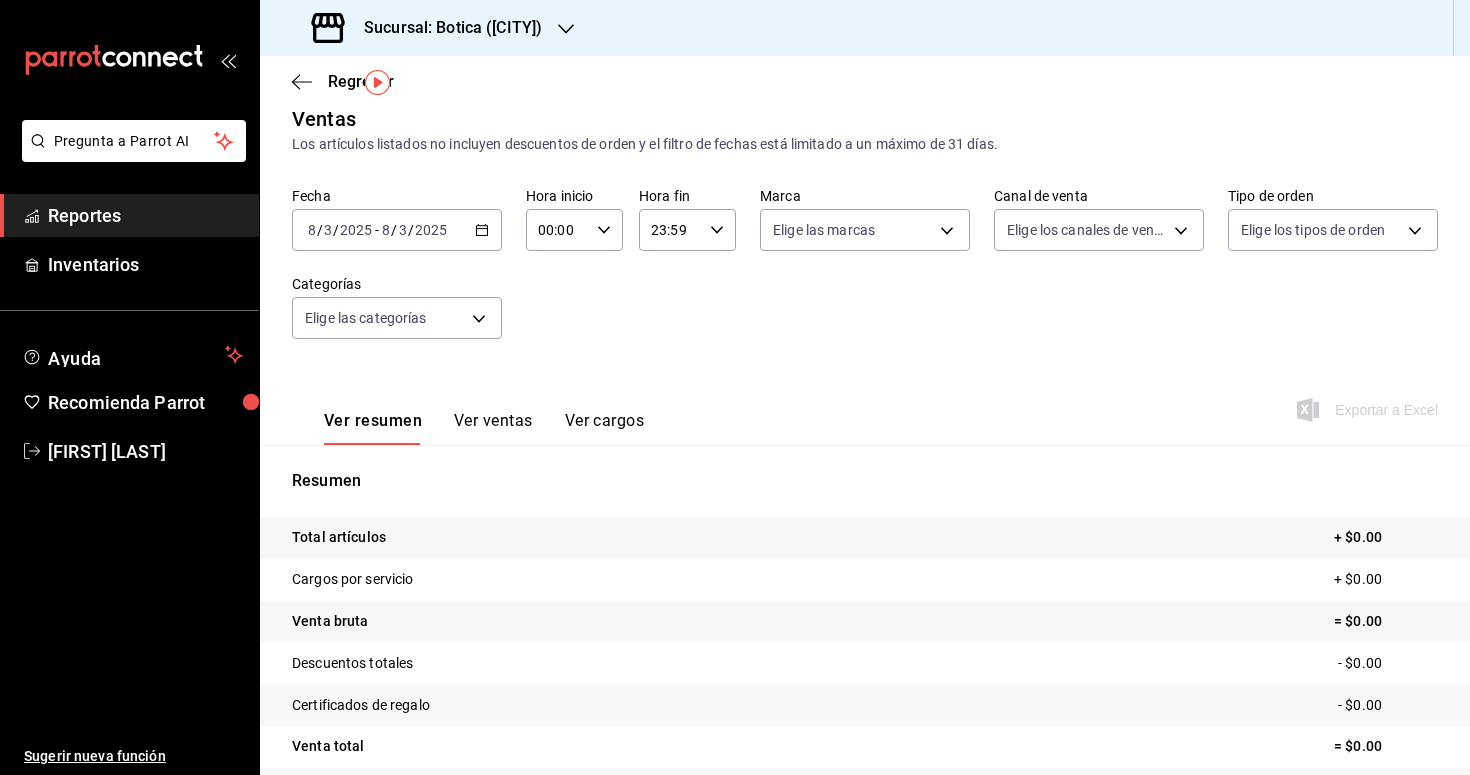 scroll, scrollTop: 0, scrollLeft: 0, axis: both 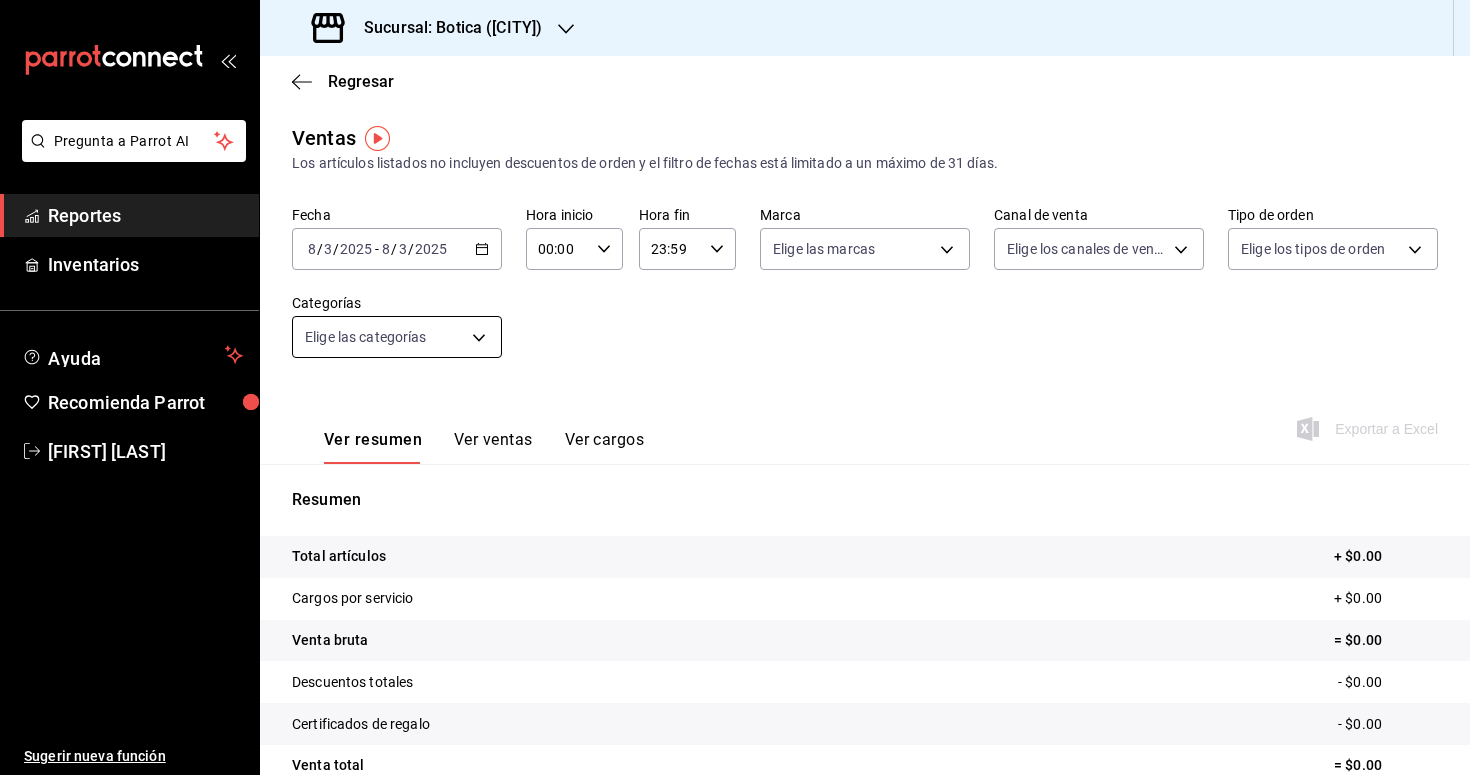 click on "Pregunta a Parrot AI Reportes   Inventarios   Ayuda Recomienda Parrot   Christian Nadal   Sugerir nueva función   Sucursal: Botica (CDMX) Regresar Ventas Los artículos listados no incluyen descuentos de orden y el filtro de fechas está limitado a un máximo de 31 días. Fecha 2025-08-03 8 / 3 / 2025 - 2025-08-03 8 / 3 / 2025 Hora inicio 00:00 Hora inicio Hora fin 23:59 Hora fin Marca Elige las marcas Canal de venta Elige los canales de venta Tipo de orden Elige los tipos de orden Categorías Elige las categorías Ver resumen Ver ventas Ver cargos Exportar a Excel Resumen Total artículos + $0.00 Cargos por servicio + $0.00 Venta bruta = $0.00 Descuentos totales - $0.00 Certificados de regalo - $0.00 Venta total = $0.00 Impuestos - $0.00 Venta neta = $0.00 GANA 1 MES GRATIS EN TU SUSCRIPCIÓN AQUÍ Ver video tutorial Ir a video Pregunta a Parrot AI Reportes   Inventarios   Ayuda Recomienda Parrot   Christian Nadal   Sugerir nueva función   Visitar centro de ayuda (81) 2046 6363 soporte@parrotsoftware.io" at bounding box center [735, 387] 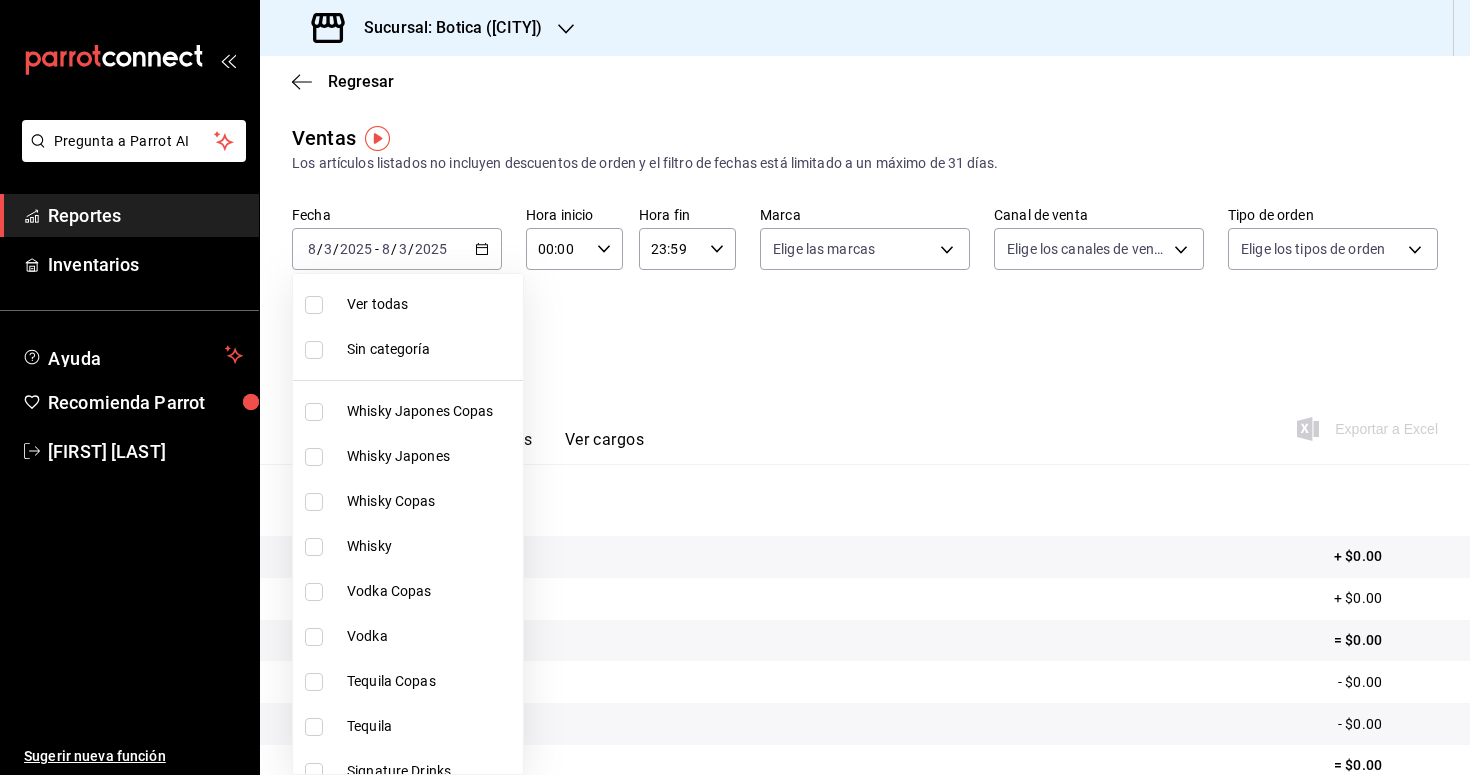click at bounding box center [735, 387] 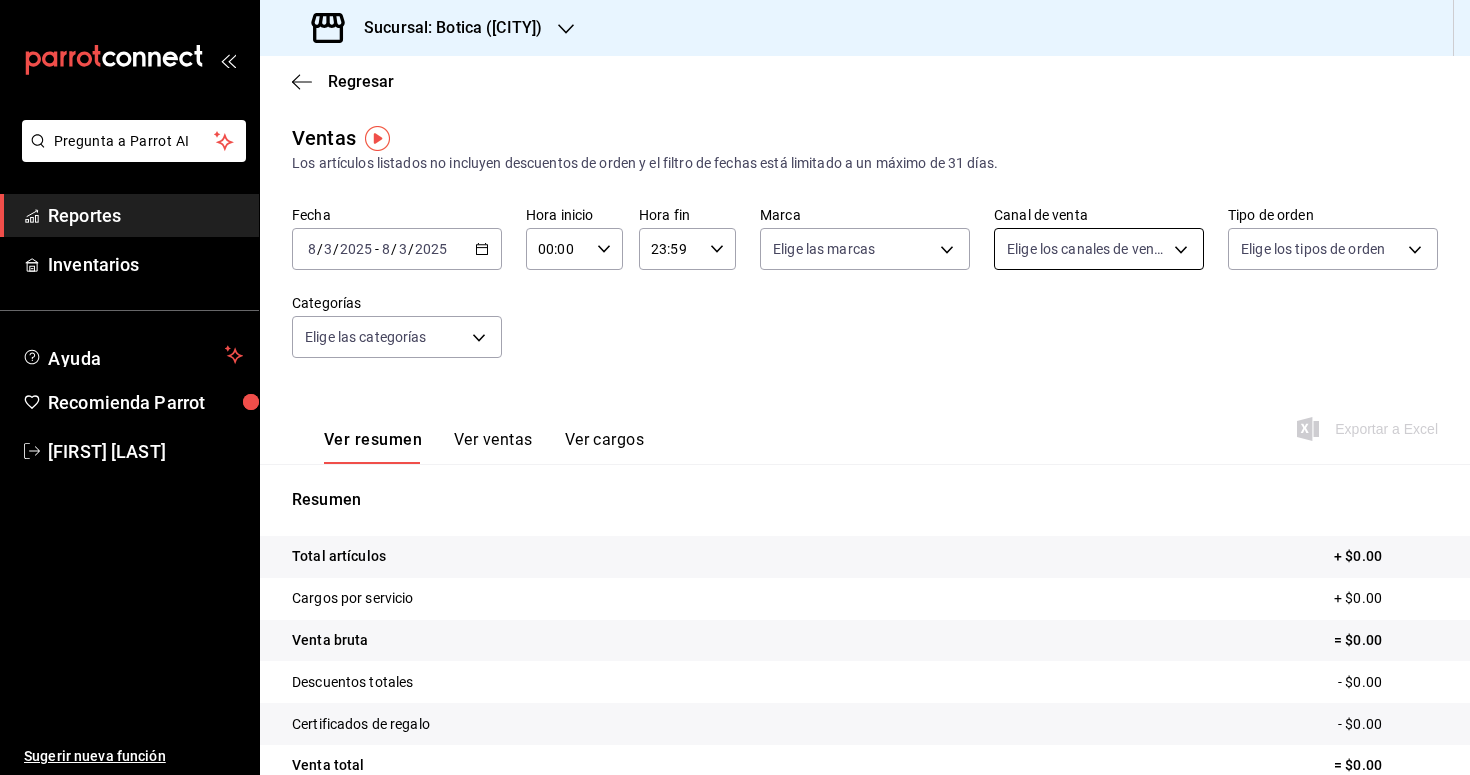 click on "Pregunta a Parrot AI Reportes   Inventarios   Ayuda Recomienda Parrot   Christian Nadal   Sugerir nueva función   Sucursal: Botica (CDMX) Regresar Ventas Los artículos listados no incluyen descuentos de orden y el filtro de fechas está limitado a un máximo de 31 días. Fecha 2025-08-03 8 / 3 / 2025 - 2025-08-03 8 / 3 / 2025 Hora inicio 00:00 Hora inicio Hora fin 23:59 Hora fin Marca Elige las marcas Canal de venta Elige los canales de venta Tipo de orden Elige los tipos de orden Categorías Elige las categorías Ver resumen Ver ventas Ver cargos Exportar a Excel Resumen Total artículos + $0.00 Cargos por servicio + $0.00 Venta bruta = $0.00 Descuentos totales - $0.00 Certificados de regalo - $0.00 Venta total = $0.00 Impuestos - $0.00 Venta neta = $0.00 GANA 1 MES GRATIS EN TU SUSCRIPCIÓN AQUÍ Ver video tutorial Ir a video Pregunta a Parrot AI Reportes   Inventarios   Ayuda Recomienda Parrot   Christian Nadal   Sugerir nueva función   Visitar centro de ayuda (81) 2046 6363 soporte@parrotsoftware.io" at bounding box center [735, 387] 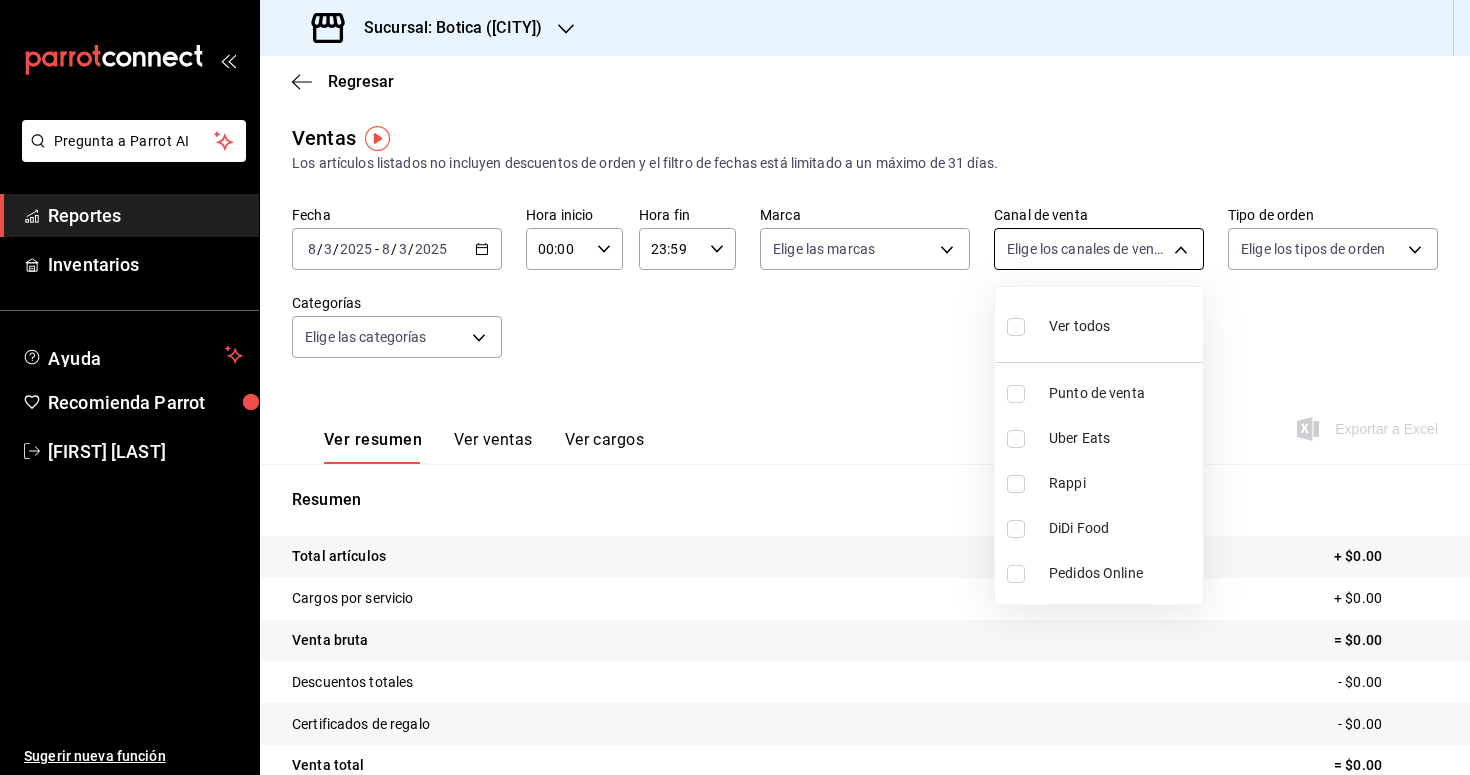 click at bounding box center (735, 387) 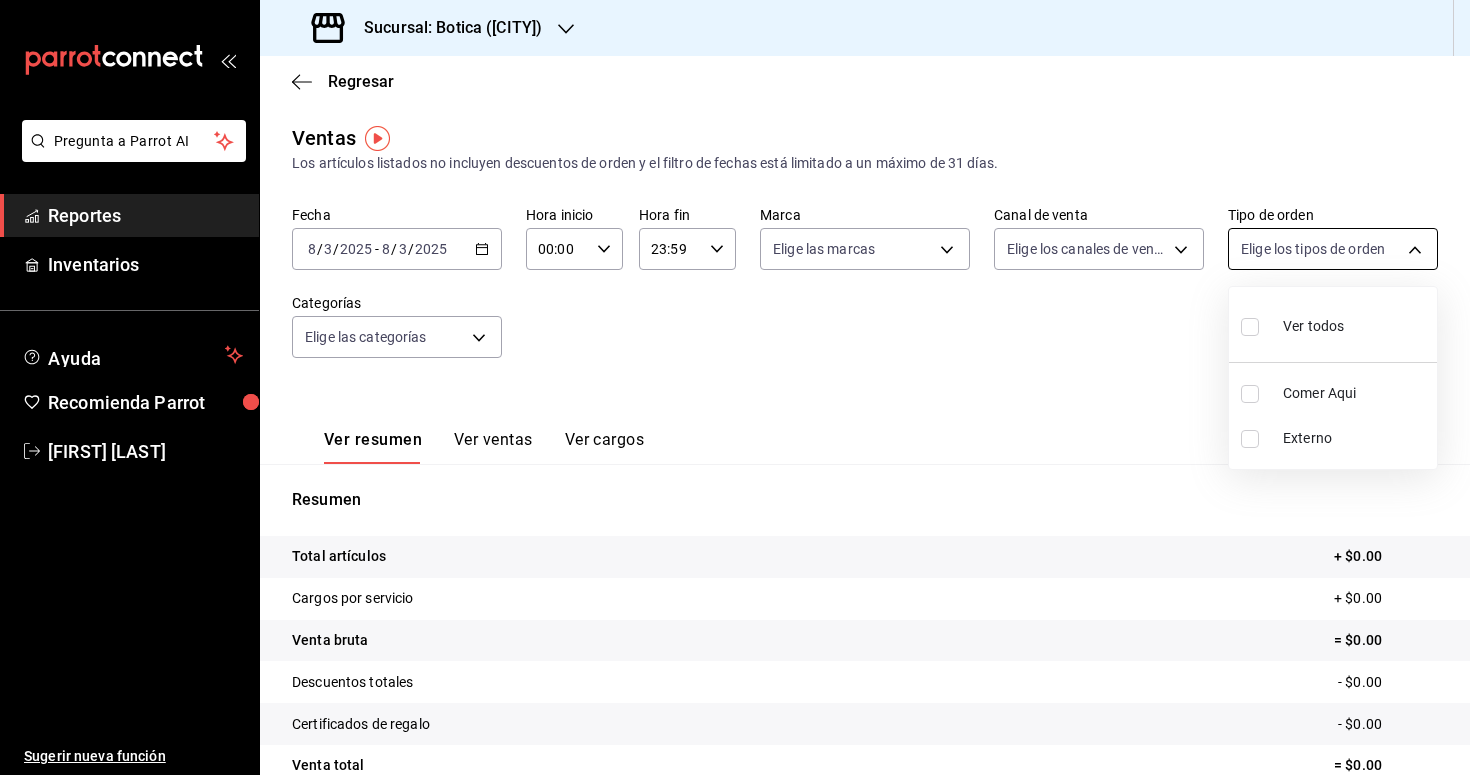click on "Pregunta a Parrot AI Reportes   Inventarios   Ayuda Recomienda Parrot   Christian Nadal   Sugerir nueva función   Sucursal: Botica (CDMX) Regresar Ventas Los artículos listados no incluyen descuentos de orden y el filtro de fechas está limitado a un máximo de 31 días. Fecha 2025-08-03 8 / 3 / 2025 - 2025-08-03 8 / 3 / 2025 Hora inicio 00:00 Hora inicio Hora fin 23:59 Hora fin Marca Elige las marcas Canal de venta Elige los canales de venta Tipo de orden Elige los tipos de orden Categorías Elige las categorías Ver resumen Ver ventas Ver cargos Exportar a Excel Resumen Total artículos + $0.00 Cargos por servicio + $0.00 Venta bruta = $0.00 Descuentos totales - $0.00 Certificados de regalo - $0.00 Venta total = $0.00 Impuestos - $0.00 Venta neta = $0.00 GANA 1 MES GRATIS EN TU SUSCRIPCIÓN AQUÍ Ver video tutorial Ir a video Pregunta a Parrot AI Reportes   Inventarios   Ayuda Recomienda Parrot   Christian Nadal   Sugerir nueva función   Visitar centro de ayuda (81) 2046 6363 soporte@parrotsoftware.io" at bounding box center [735, 387] 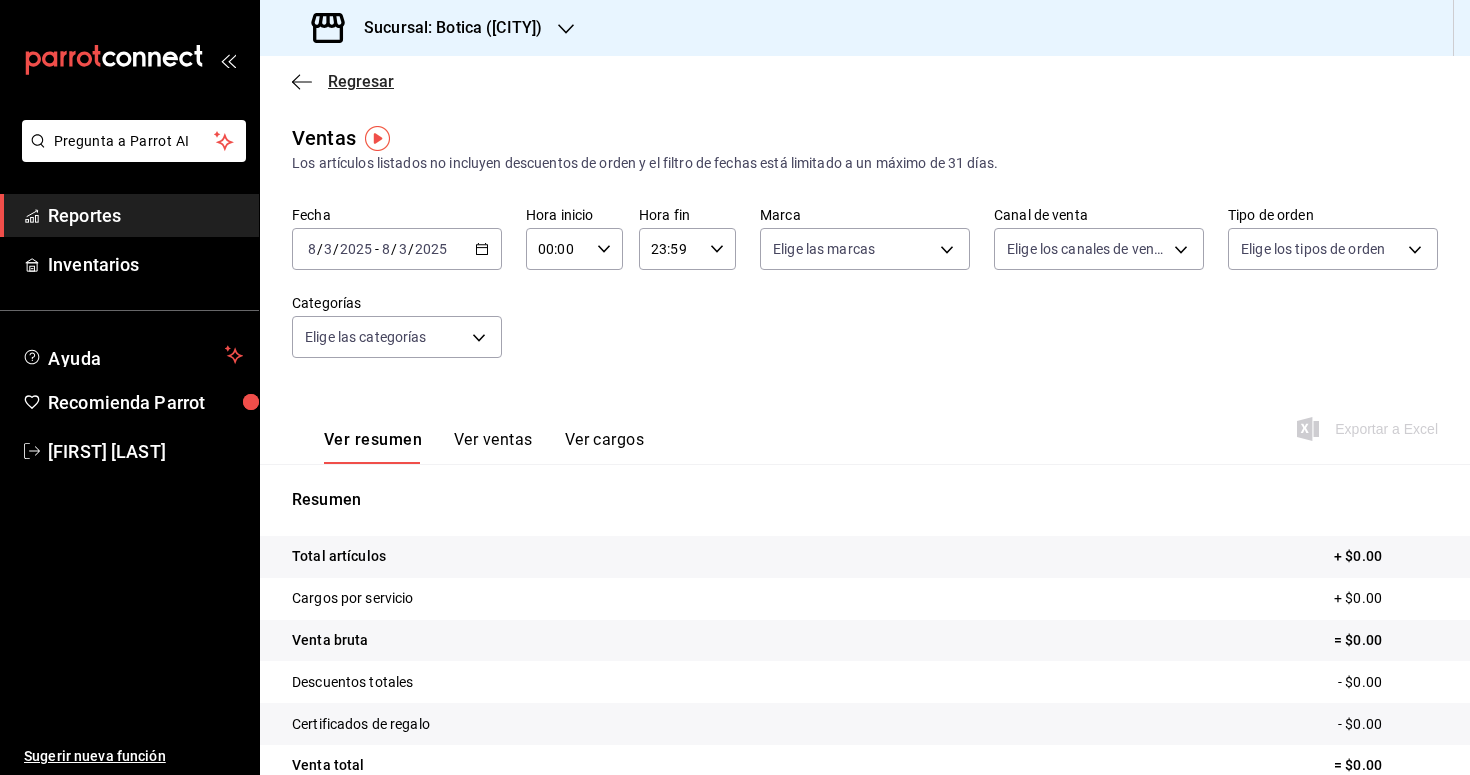click 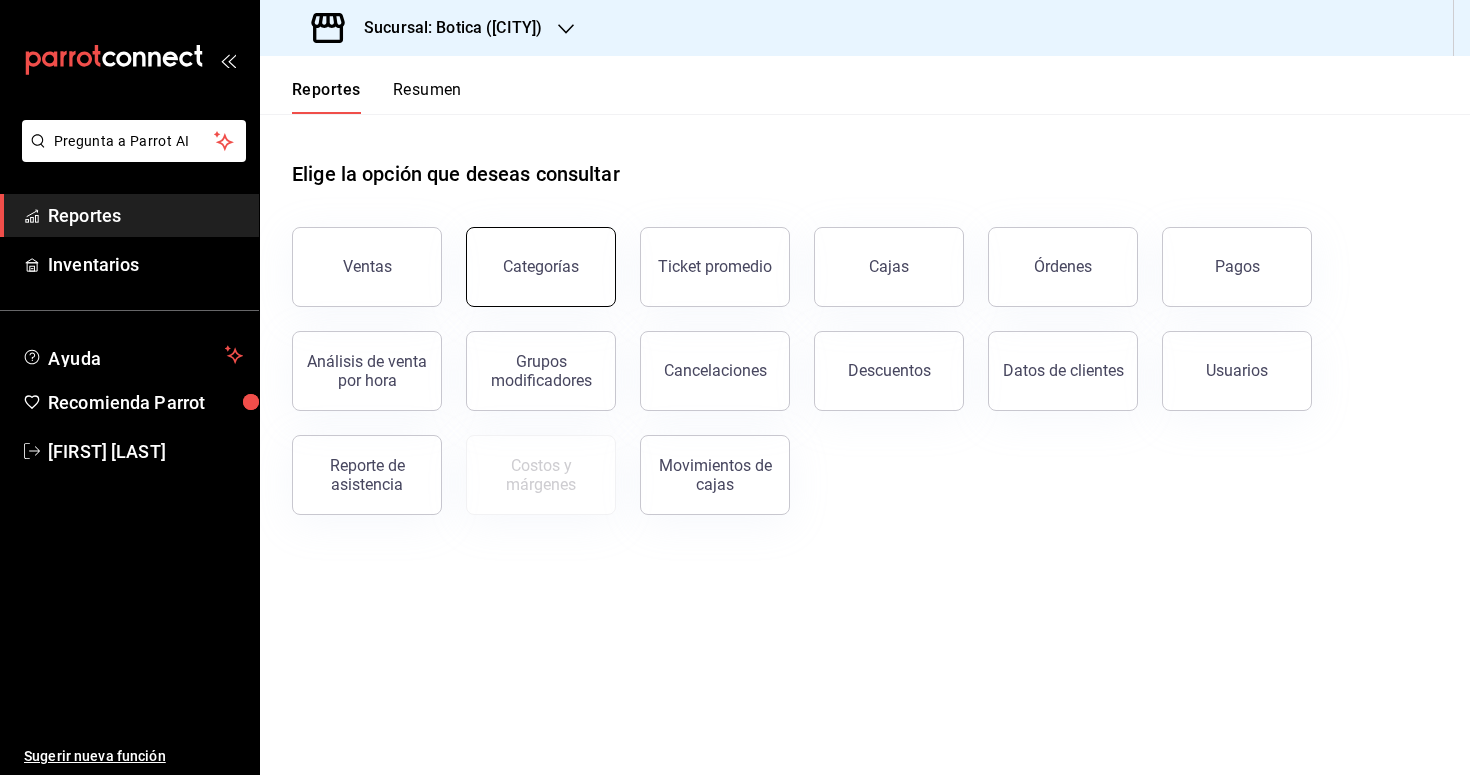 click on "Categorías" at bounding box center [541, 267] 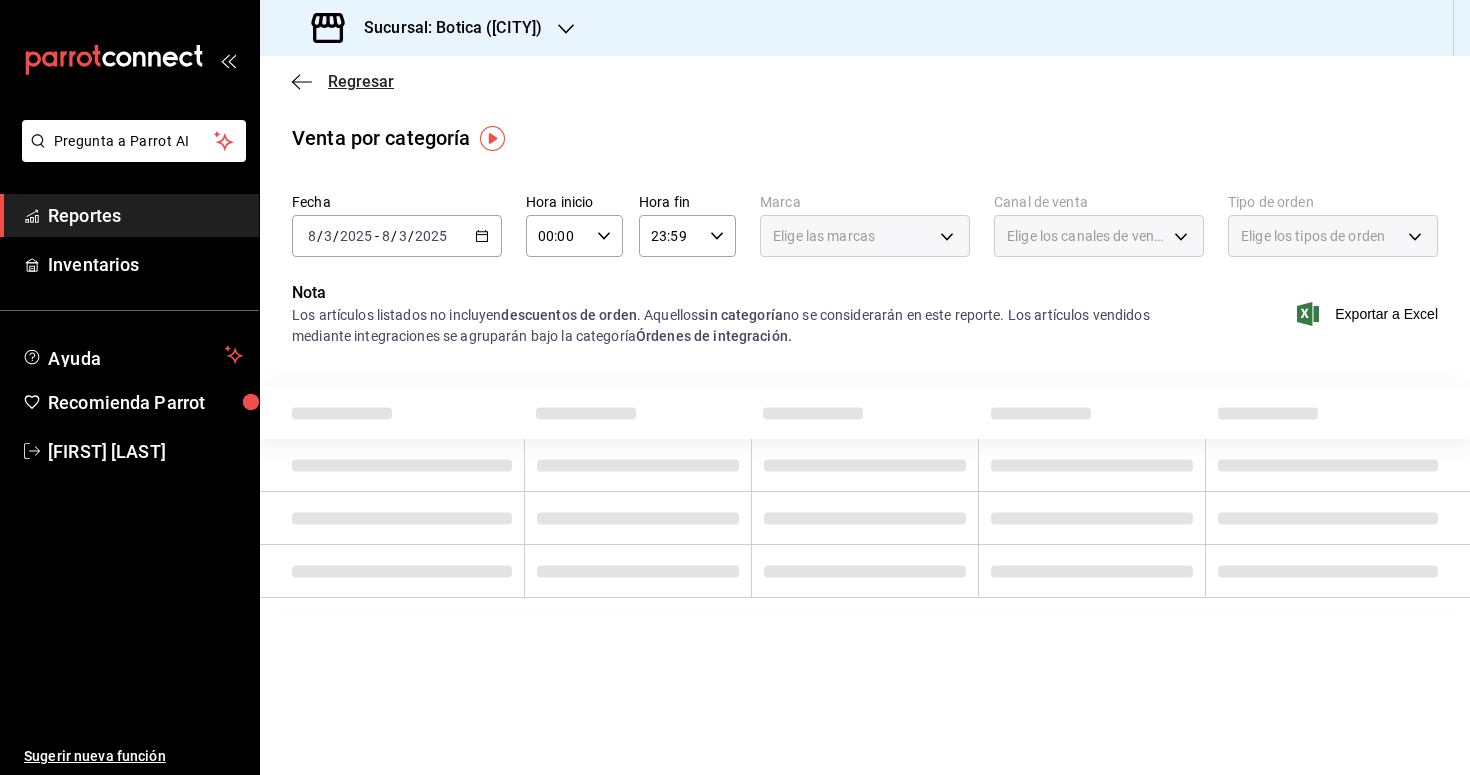 click 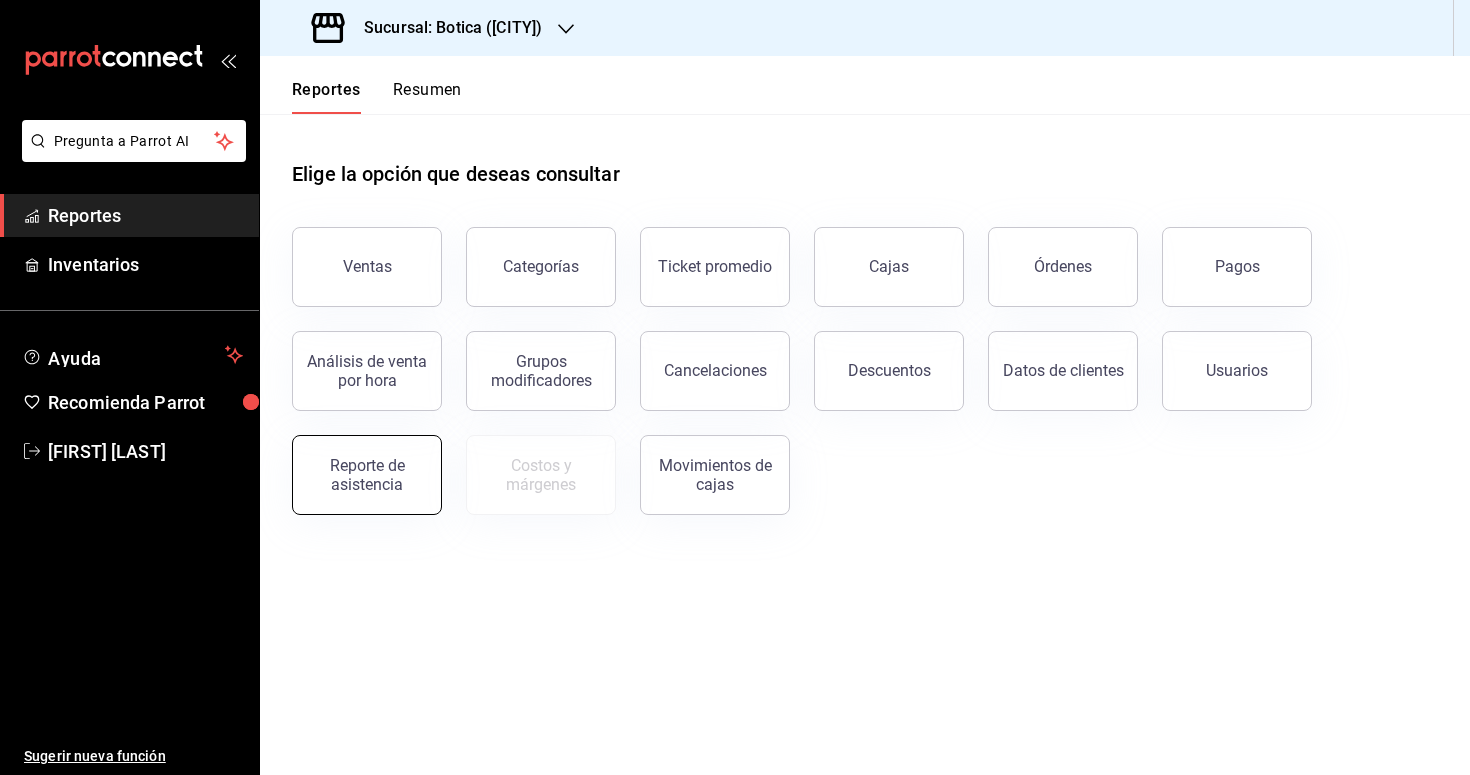 click on "Reporte de asistencia" at bounding box center (367, 475) 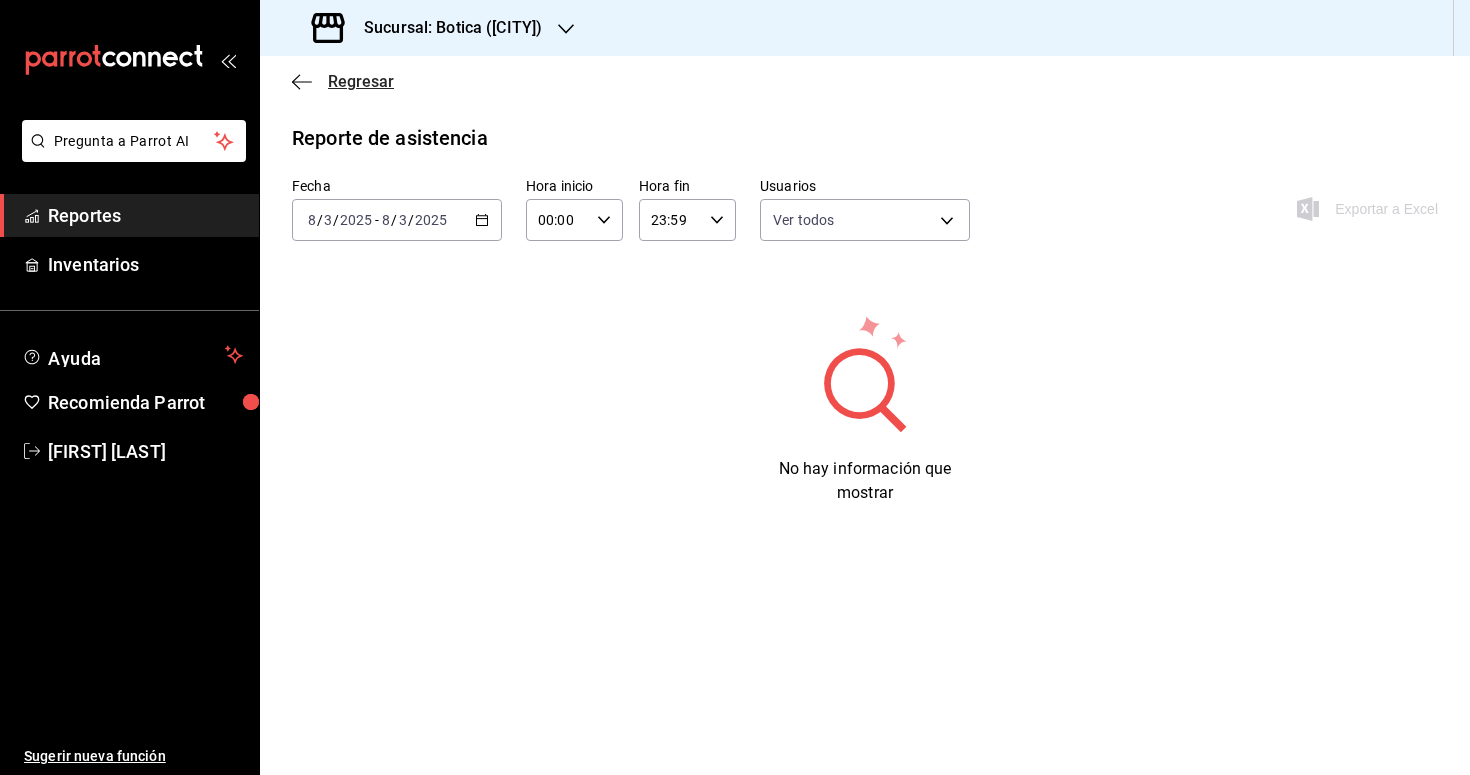 click 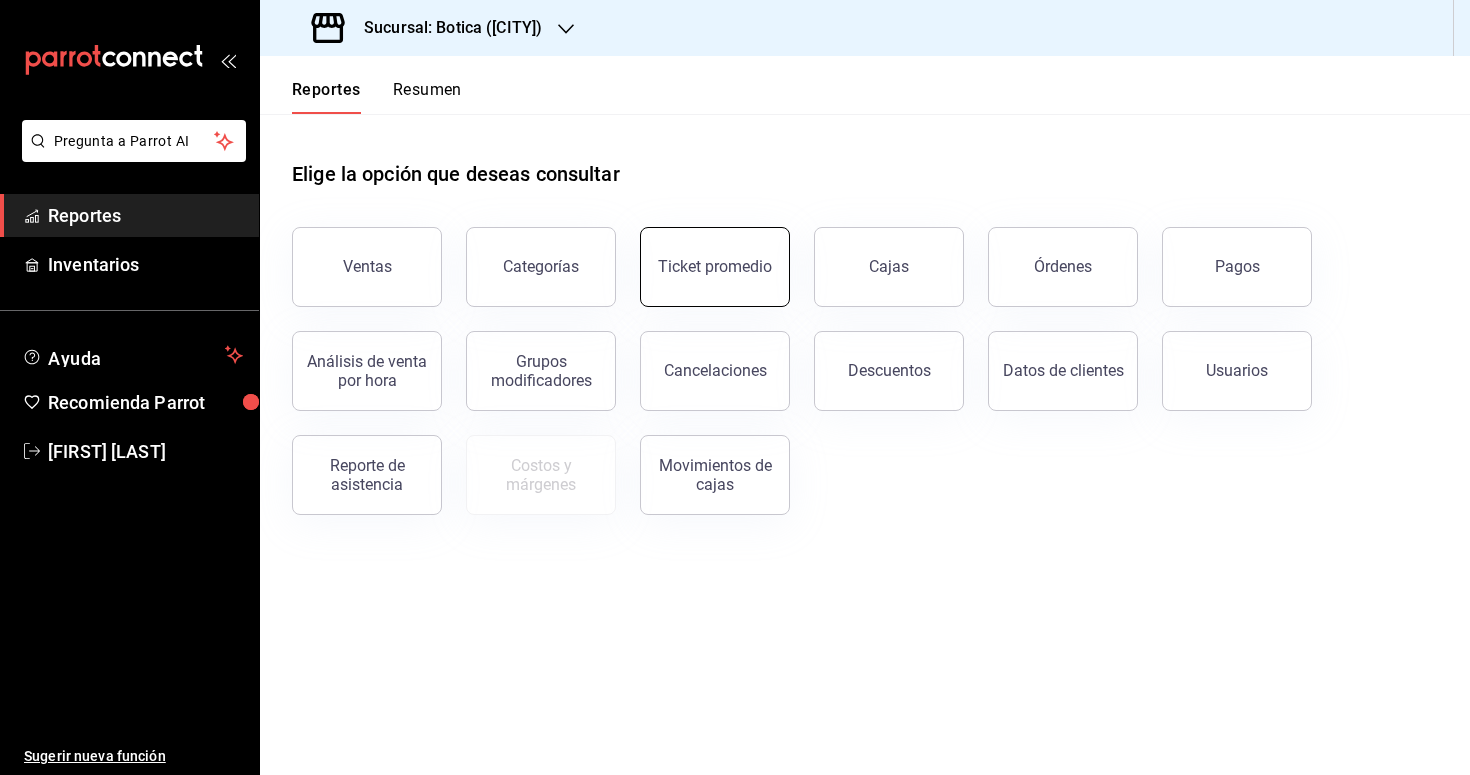 click on "Ticket promedio" at bounding box center (715, 266) 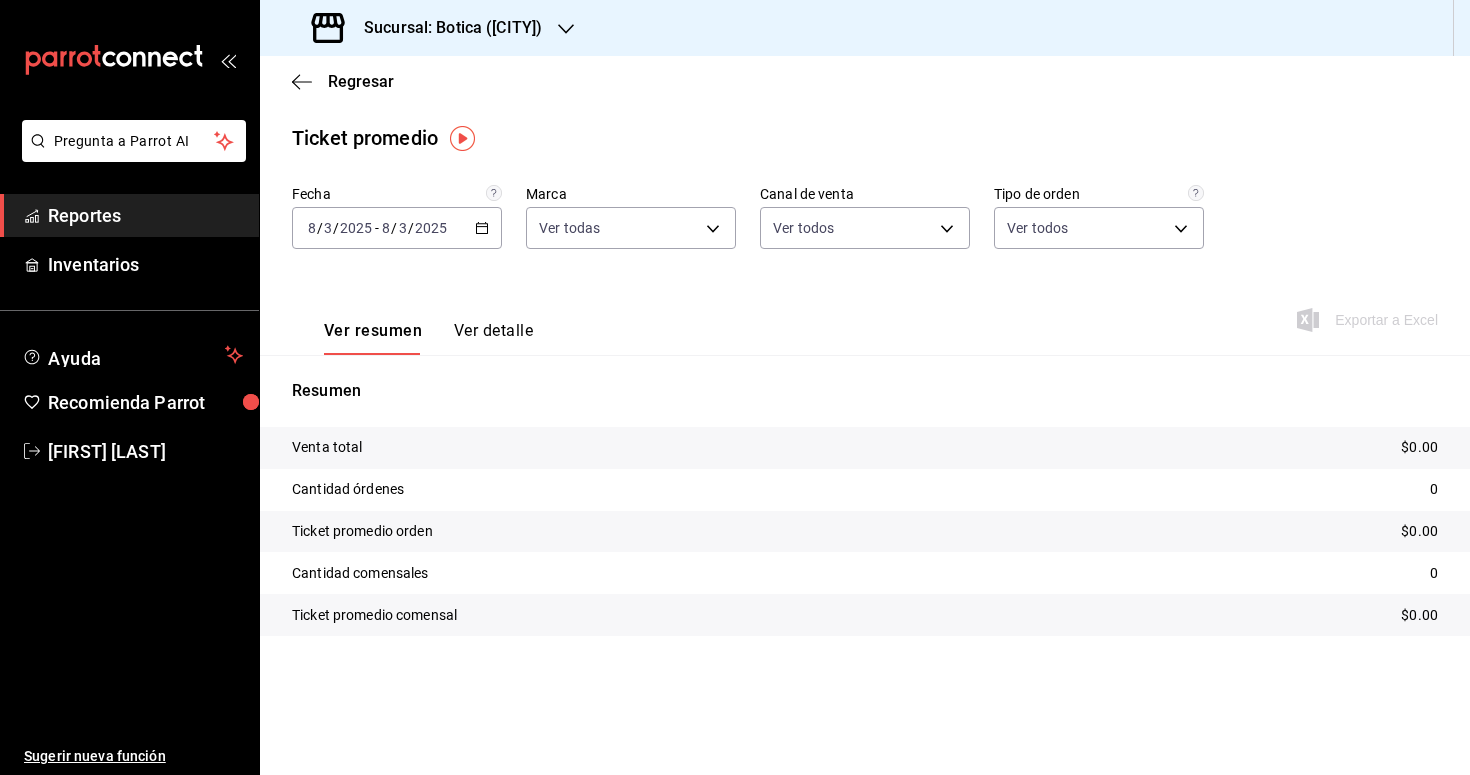 click on "2025-08-03 8 / 3 / 2025 - 2025-08-03 8 / 3 / 2025" at bounding box center (397, 228) 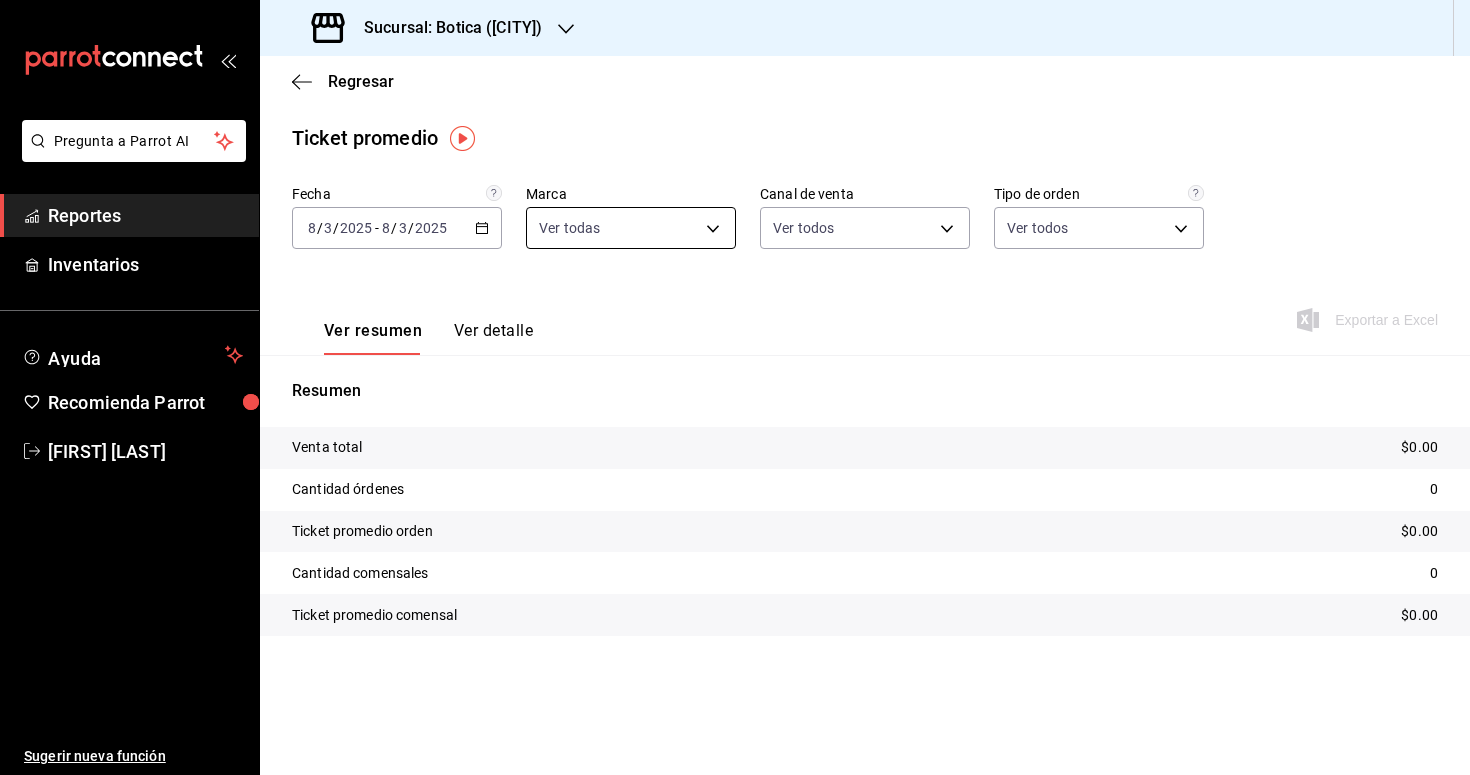 click on "Pregunta a Parrot AI Reportes   Inventarios   Ayuda Recomienda Parrot   Christian Nadal   Sugerir nueva función   Sucursal: Botica (CDMX) Regresar Ticket promedio   Fecha 2025-08-03 8 / 3 / 2025 - 2025-08-03 8 / 3 / 2025 Marca Ver todas d5352a43-907b-4cea-af89-ed5f283426a2 Canal de venta Ver todos PARROT,UBER_EATS,RAPPI,DIDI_FOOD,ONLINE   Tipo de orden Ver todos 68b56432-bc7c-4df1-8cc3-4eafb59ca3cc,EXTERNAL Ver resumen Ver detalle Exportar a Excel Resumen Venta total $0.00 Cantidad órdenes 0 Ticket promedio orden $0.00 Cantidad comensales 0 Ticket promedio comensal $0.00 GANA 1 MES GRATIS EN TU SUSCRIPCIÓN AQUÍ ¿Recuerdas cómo empezó tu restaurante?
Hoy puedes ayudar a un colega a tener el mismo cambio que tú viviste.
Recomienda Parrot directamente desde tu Portal Administrador.
Es fácil y rápido.
🎁 Por cada restaurante que se una, ganas 1 mes gratis. Ver video tutorial Ir a video Pregunta a Parrot AI Reportes   Inventarios   Ayuda Recomienda Parrot   Christian Nadal   Sugerir nueva función" at bounding box center (735, 387) 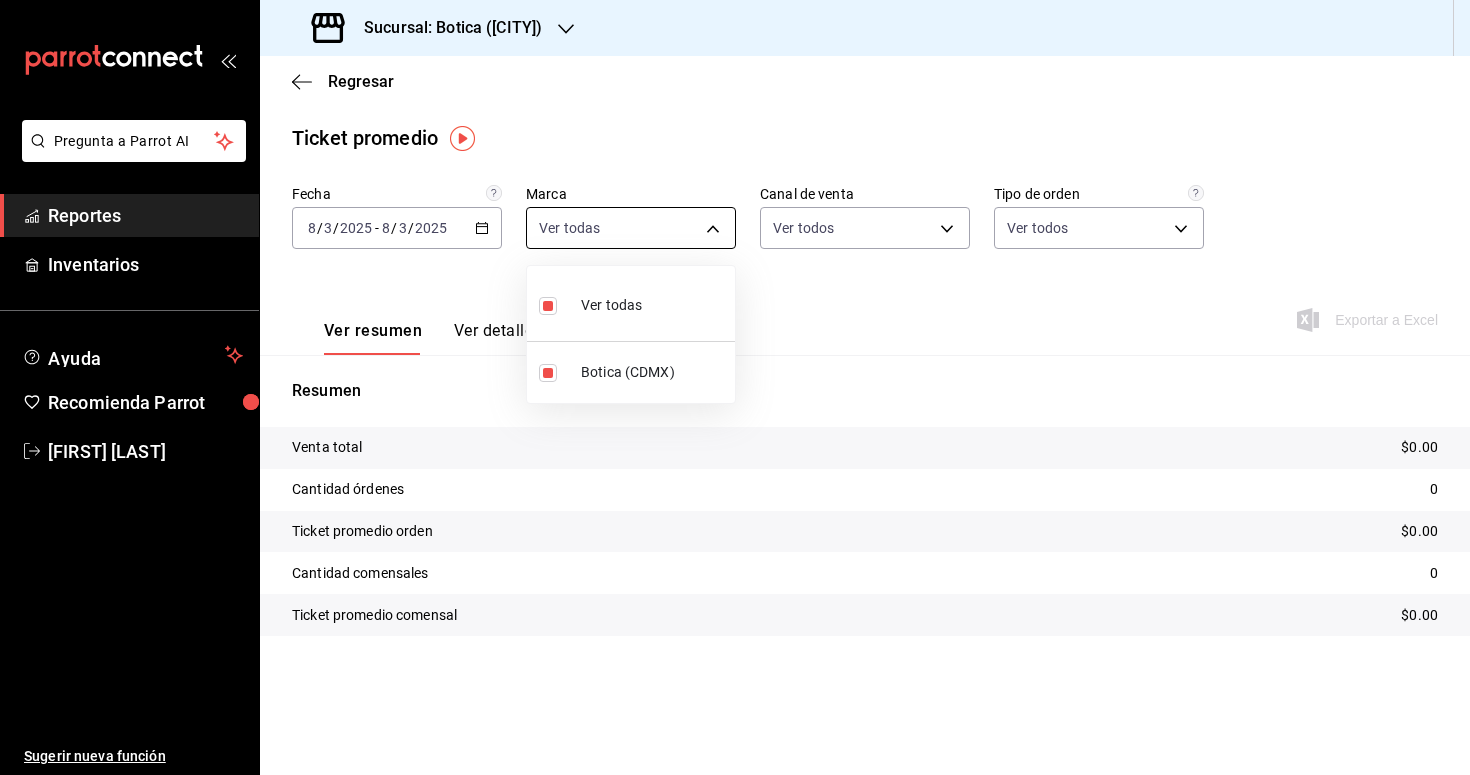 click at bounding box center (735, 387) 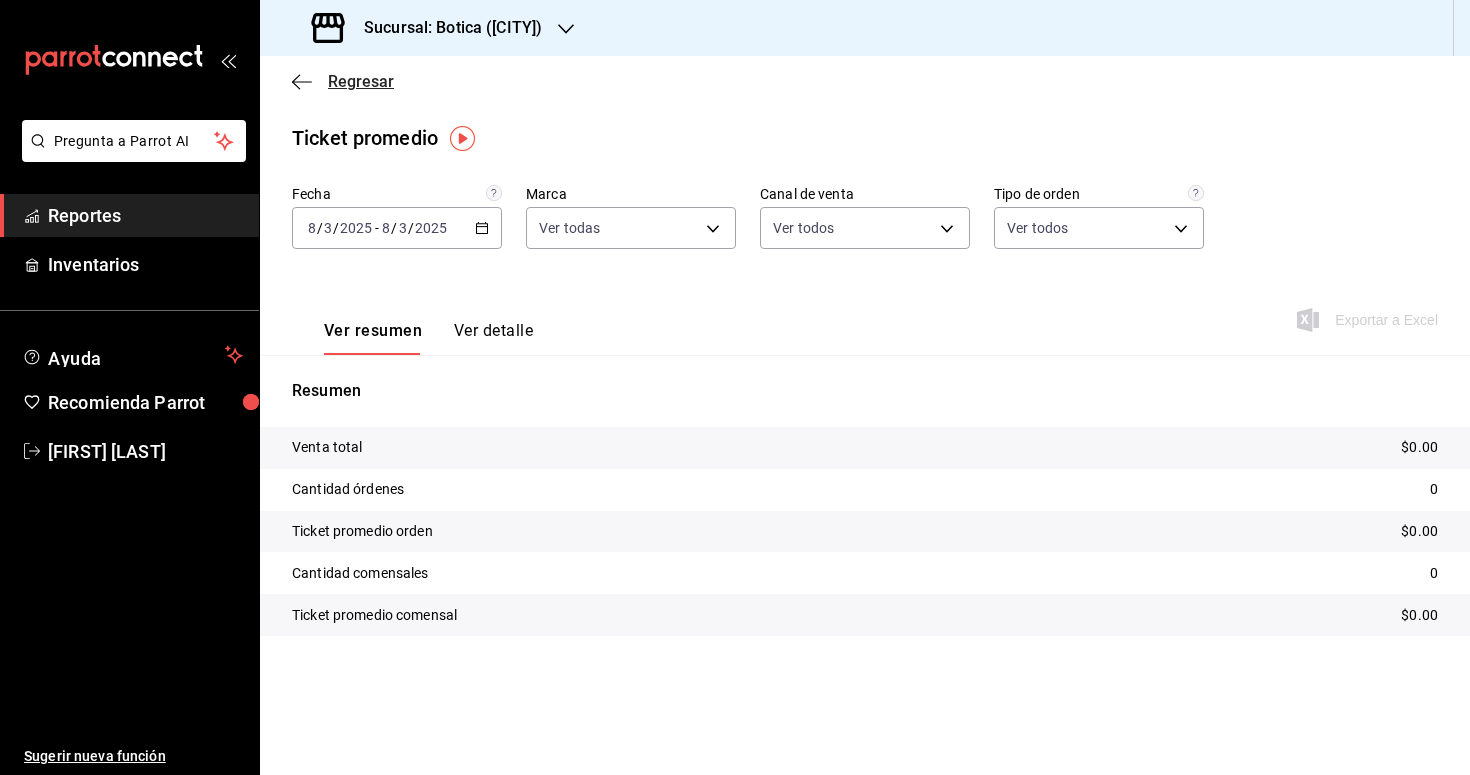 click 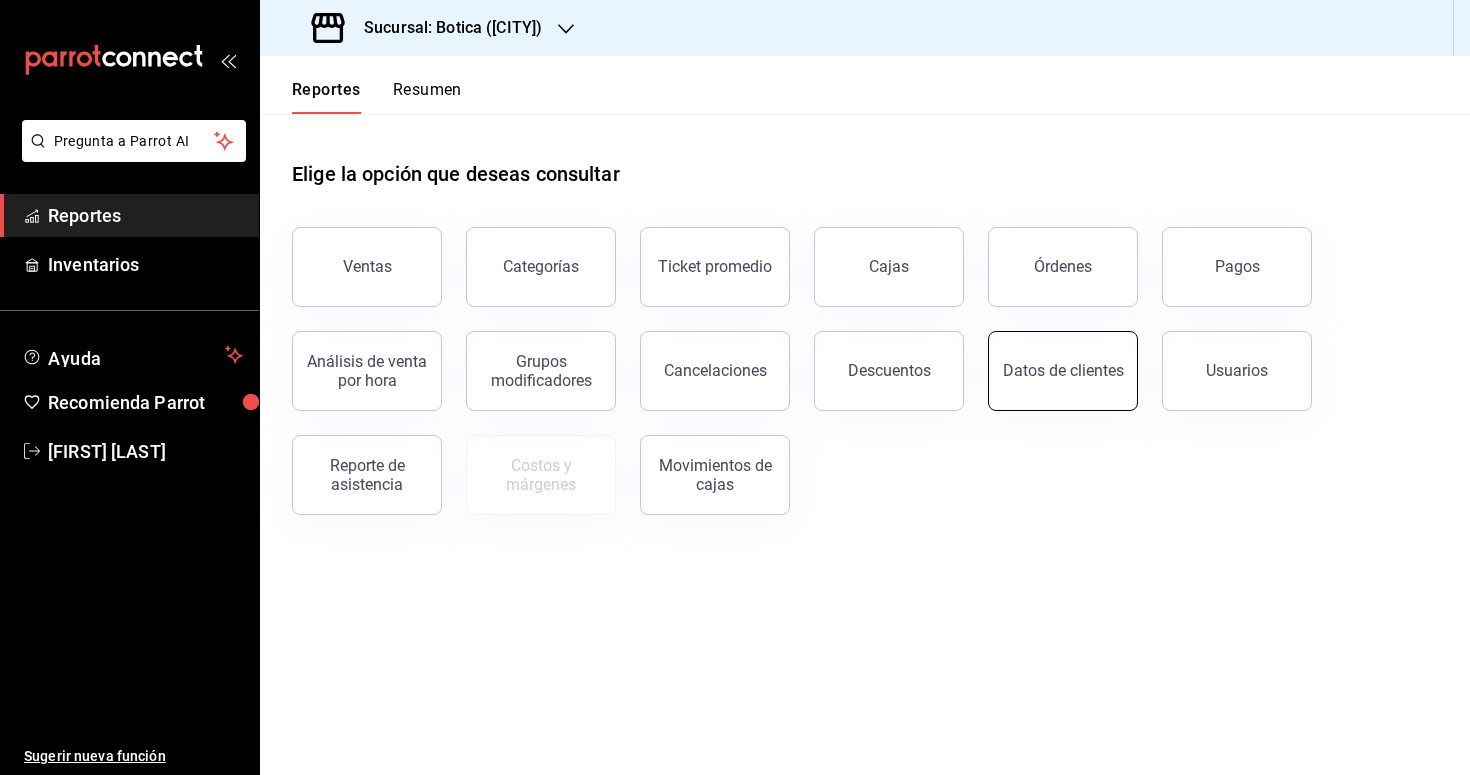 click on "Datos de clientes" at bounding box center (1063, 370) 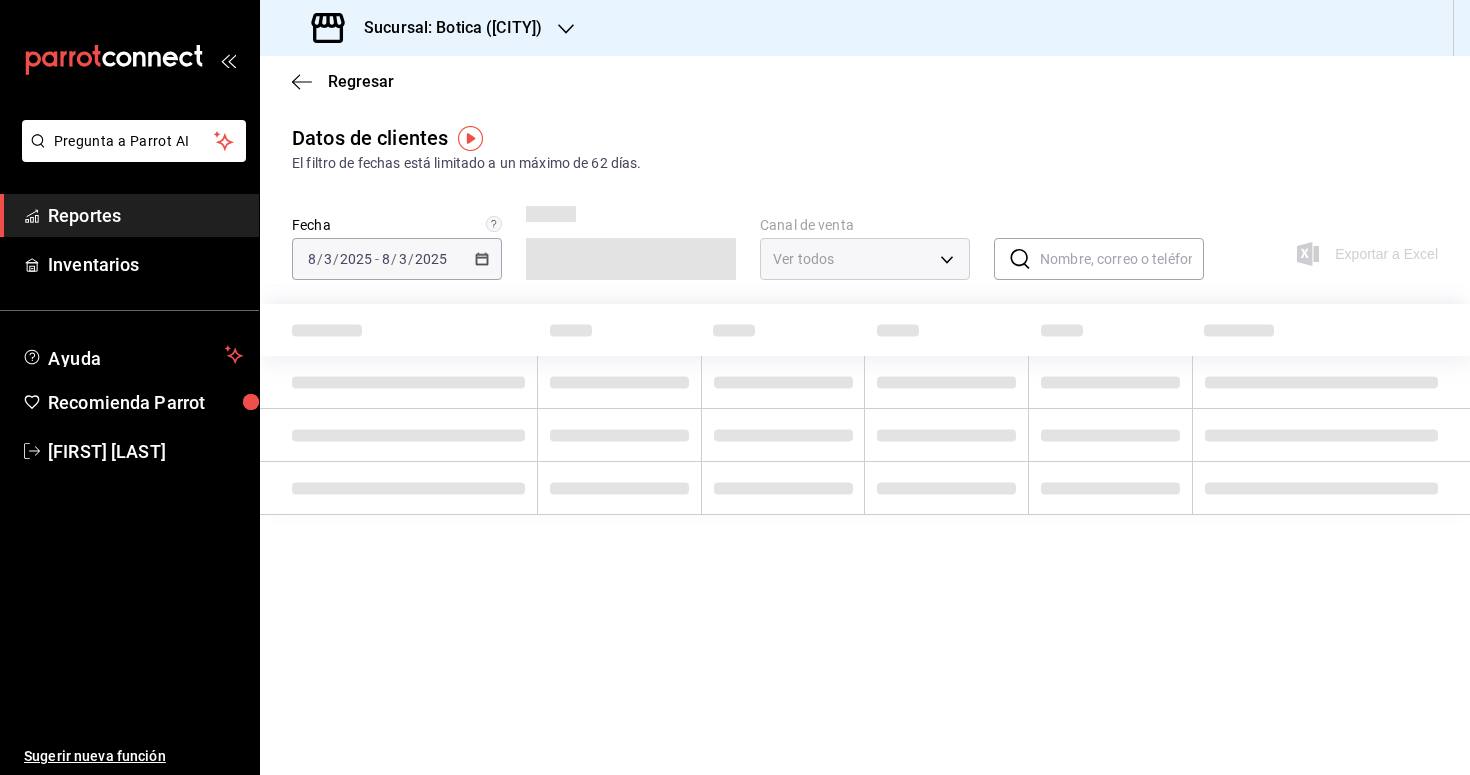 type on "PARROT,DIDI_FOOD,ONLINE" 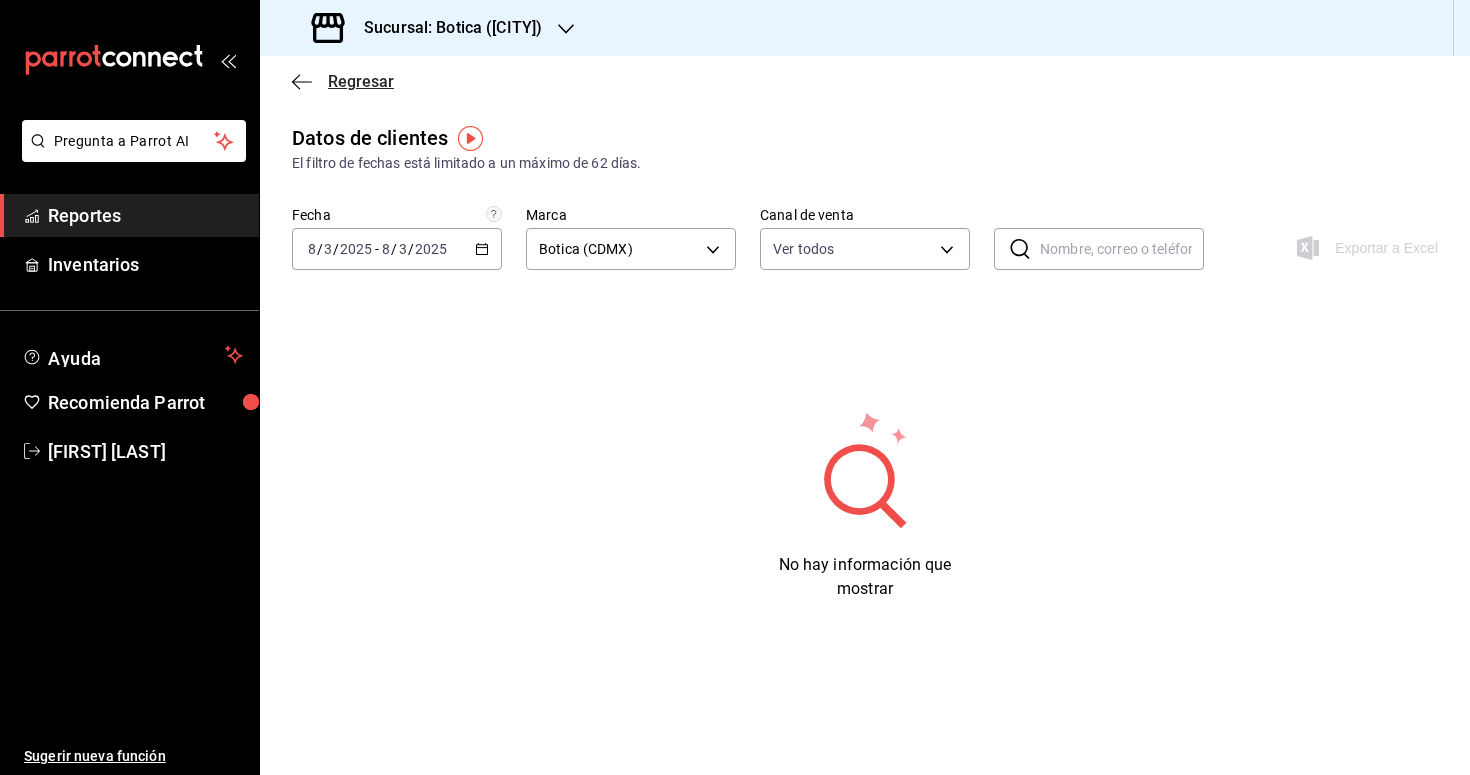 click 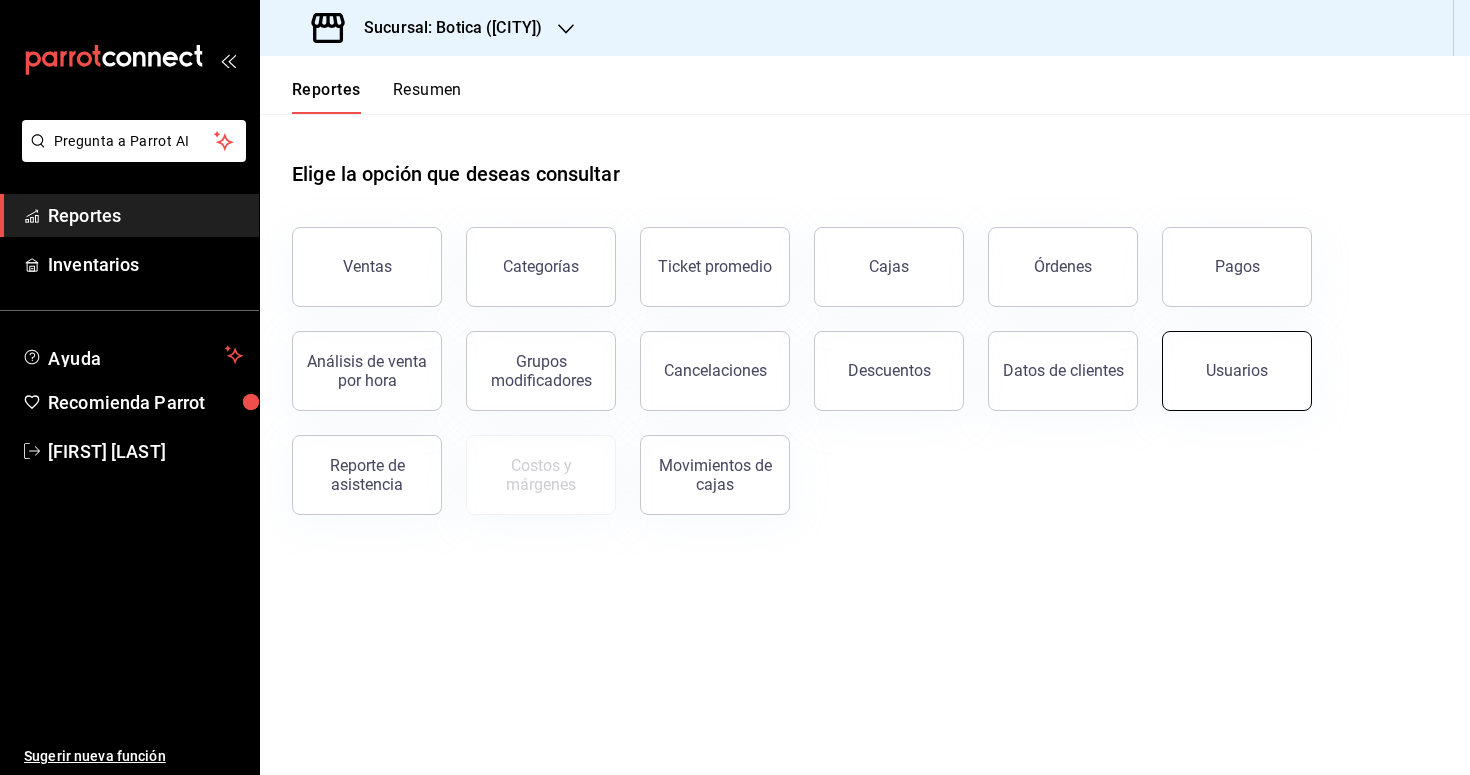click on "Usuarios" at bounding box center [1237, 371] 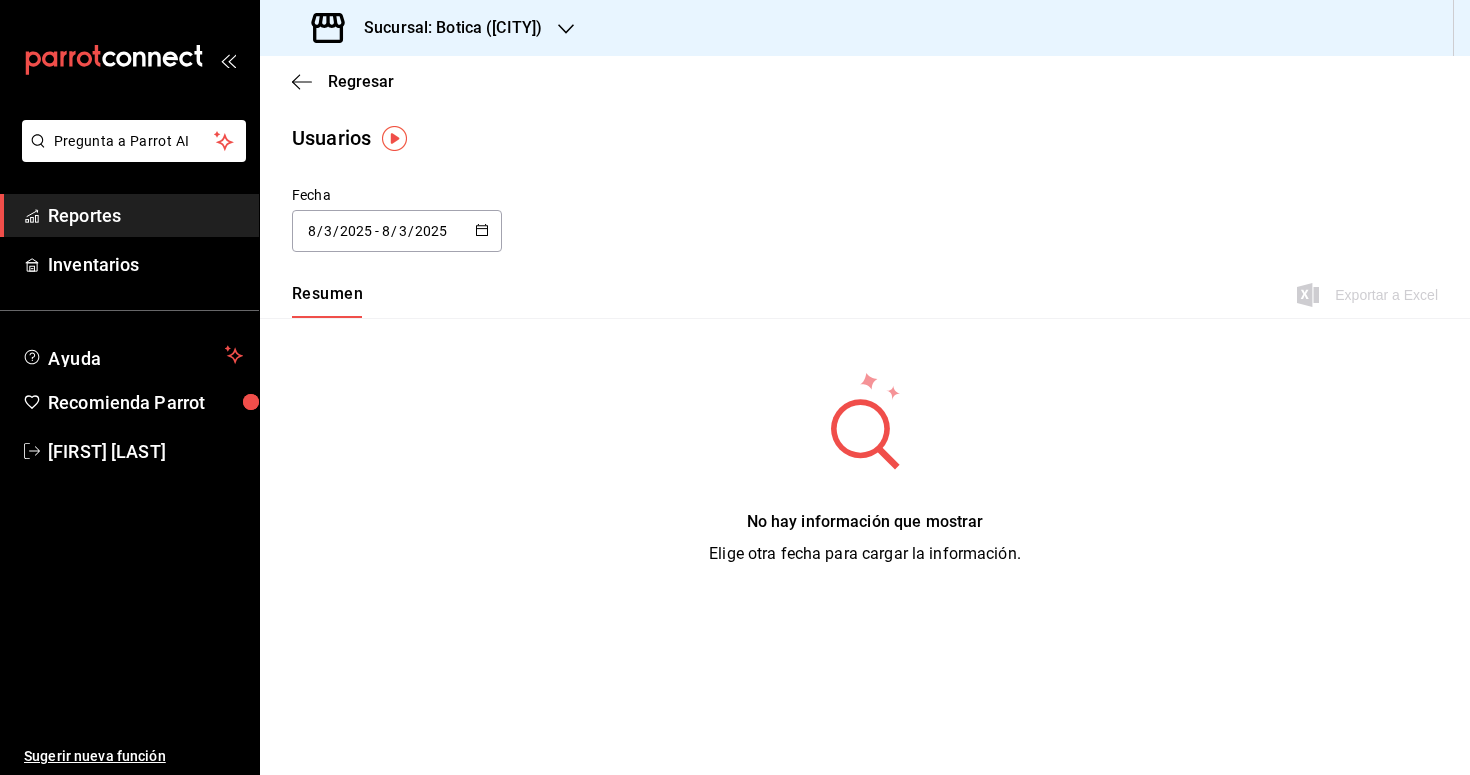 click 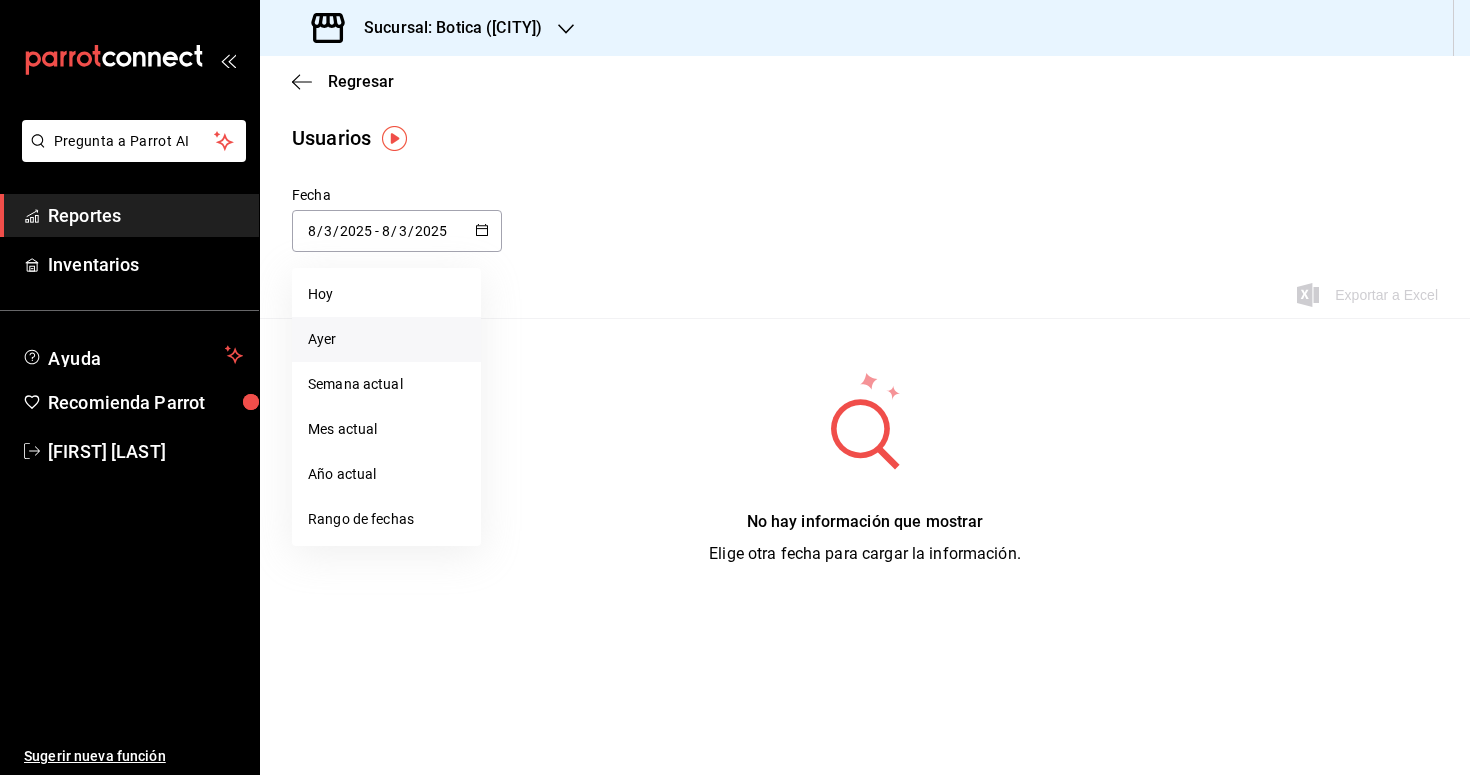 click on "Ayer" at bounding box center (386, 339) 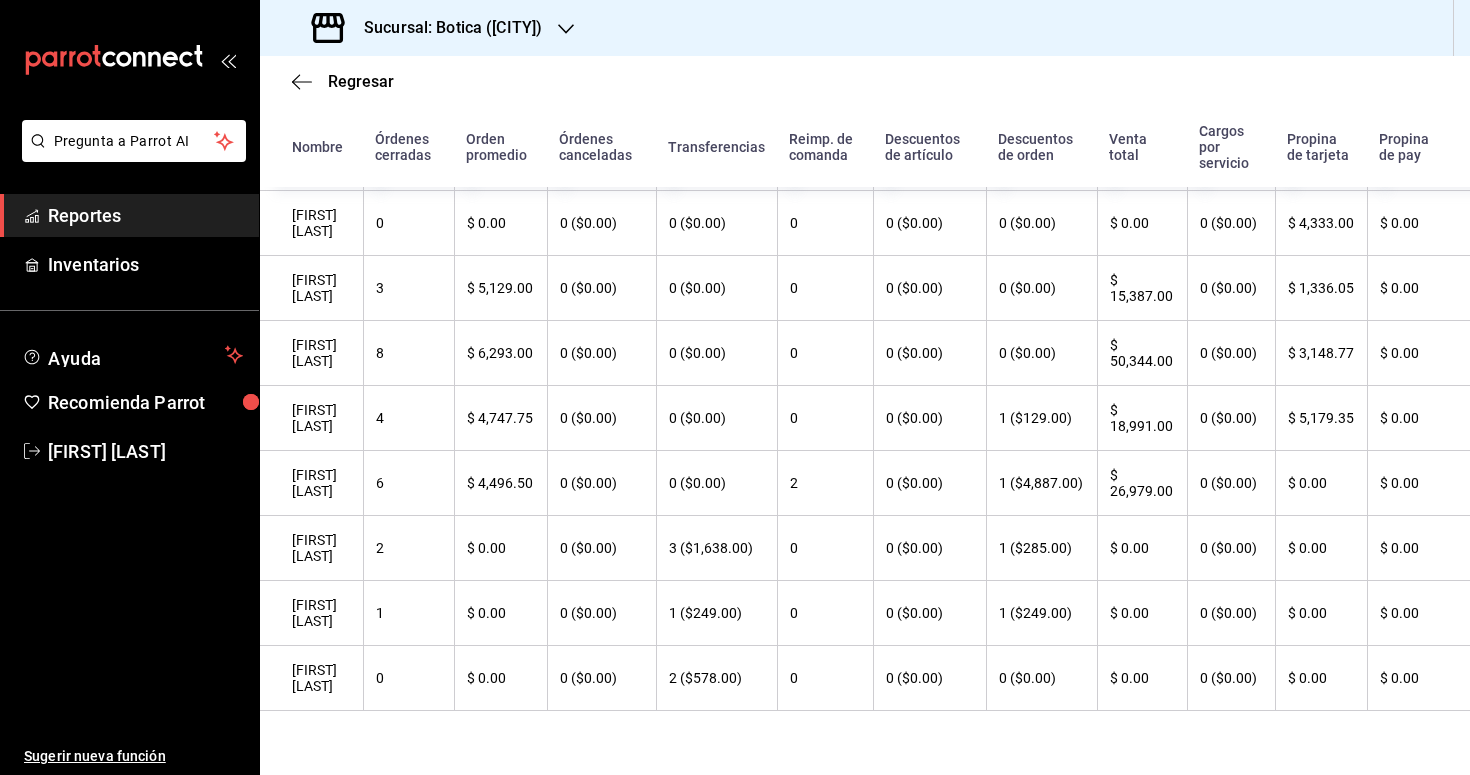 scroll, scrollTop: 0, scrollLeft: 0, axis: both 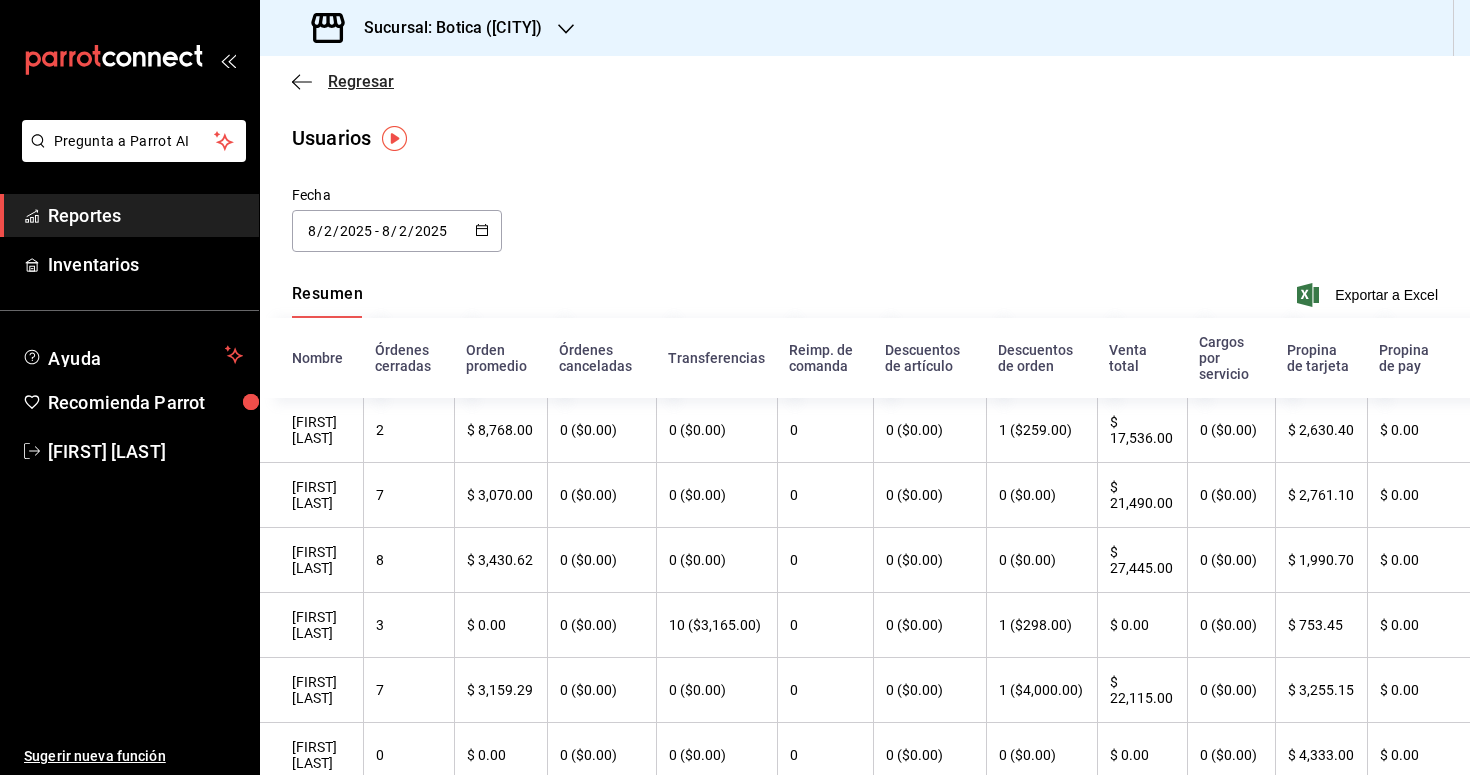 click 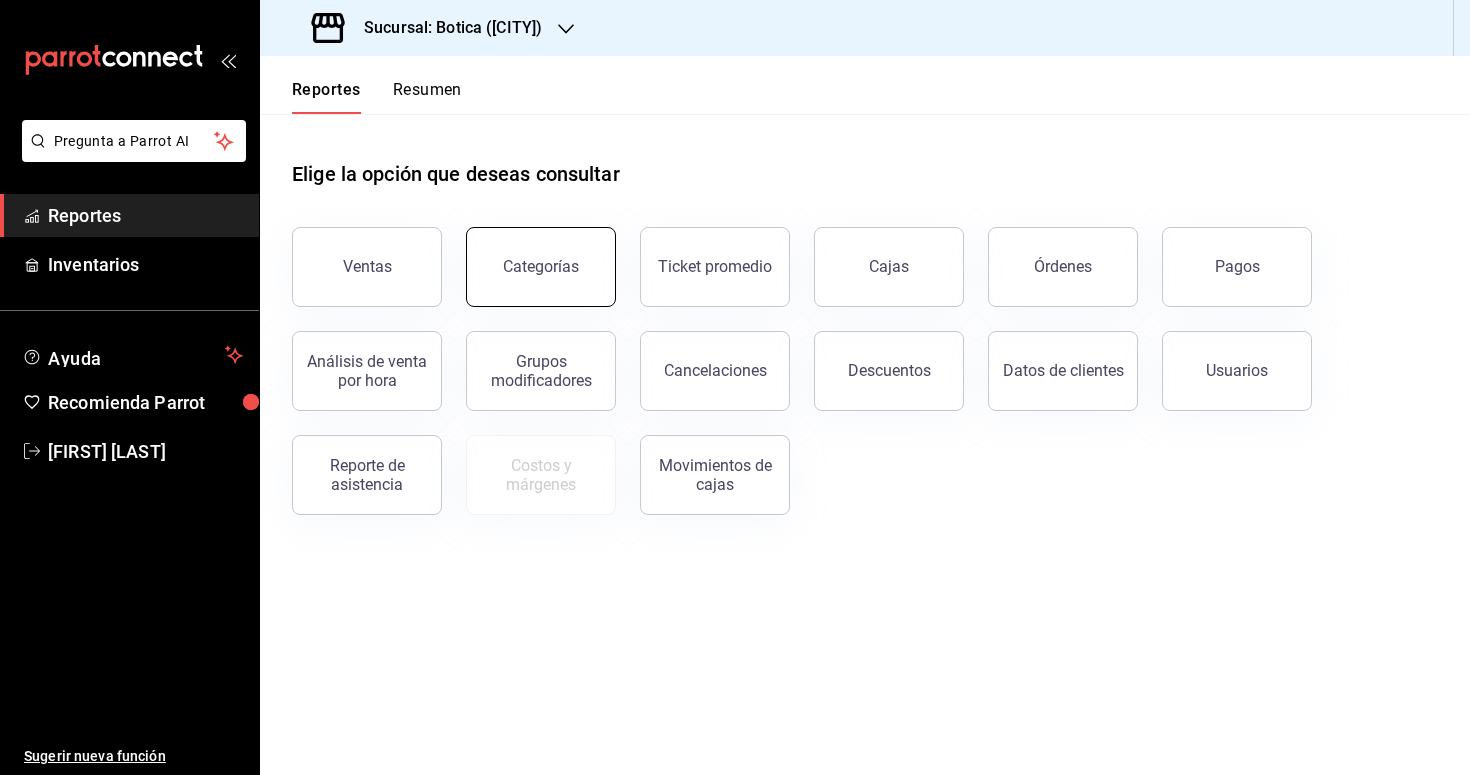 click on "Categorías" at bounding box center (541, 267) 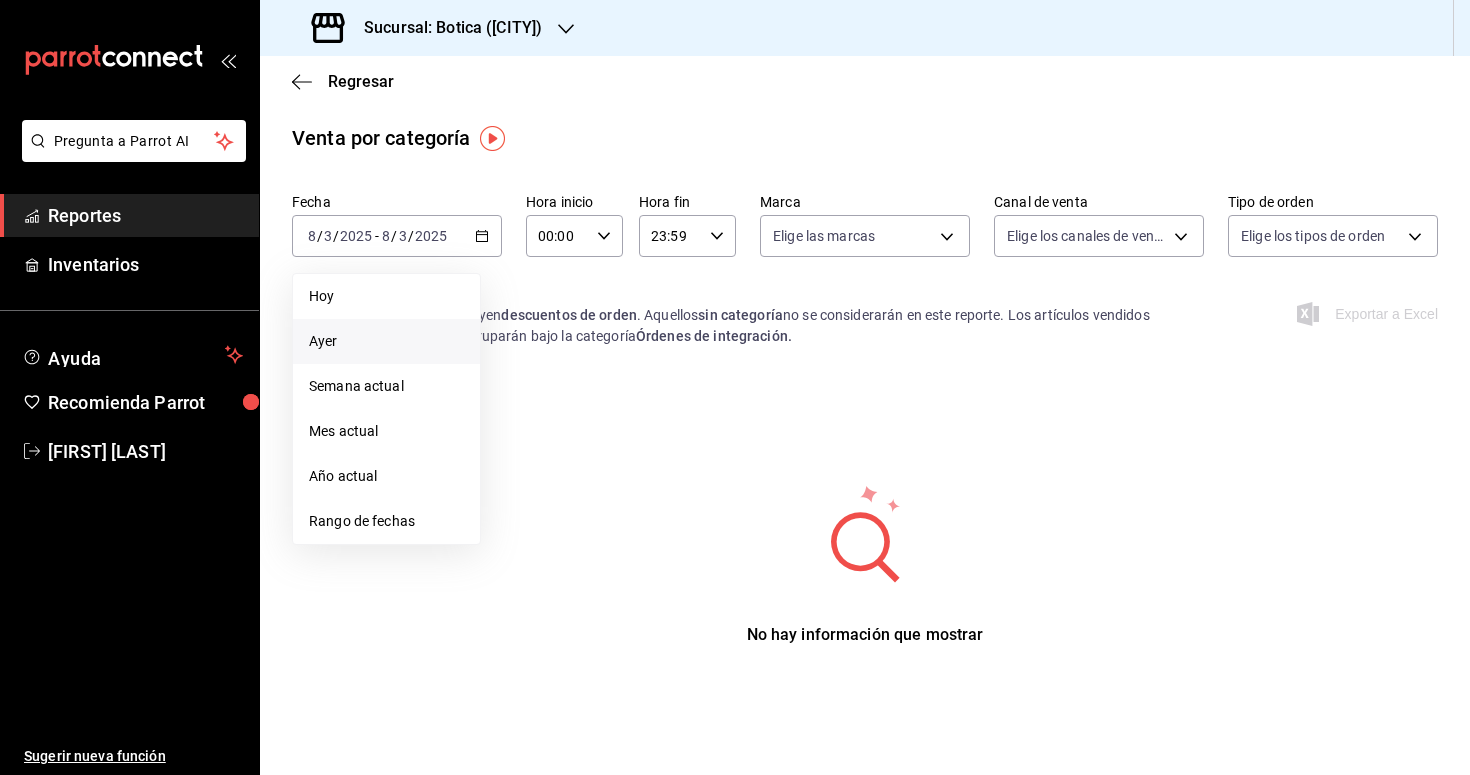 click on "Ayer" at bounding box center (386, 341) 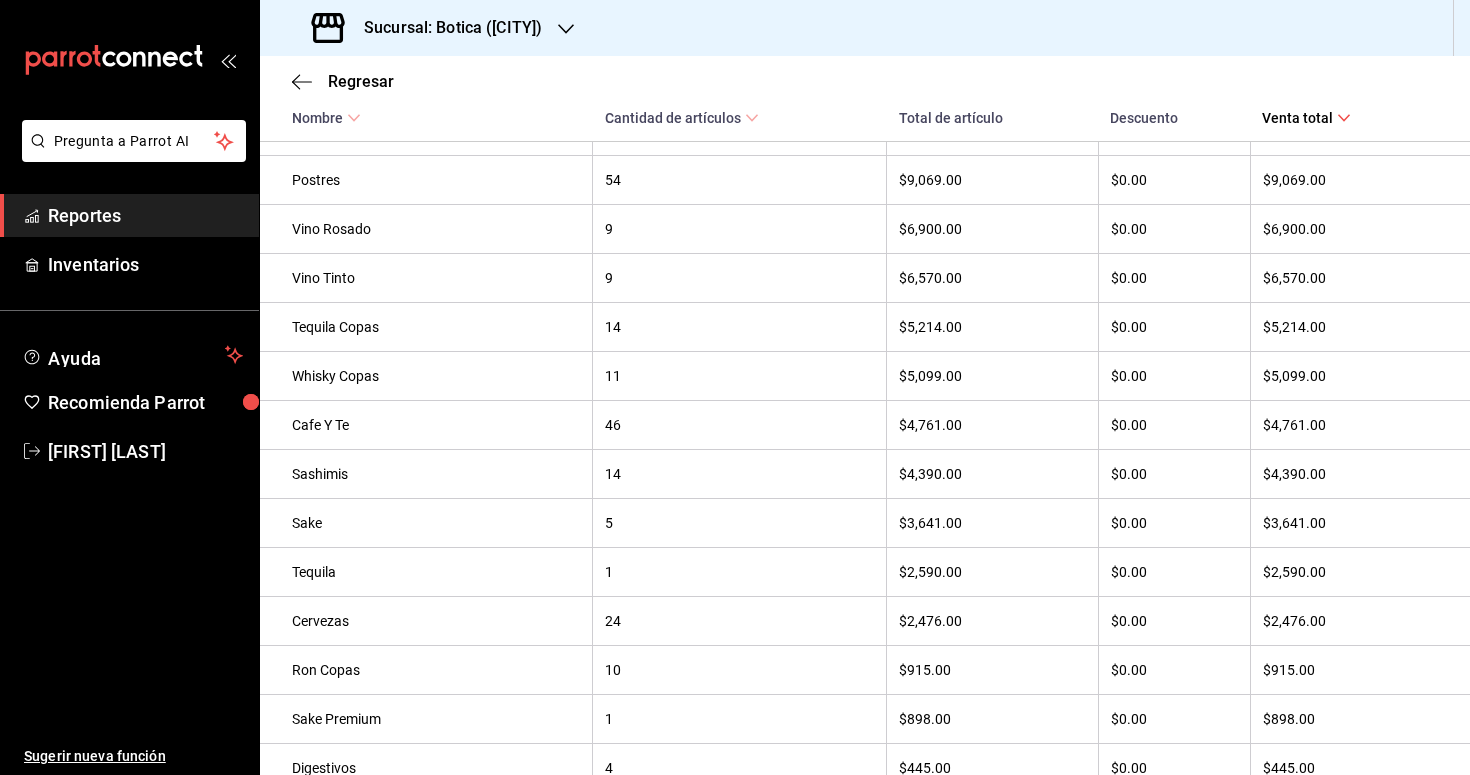 scroll, scrollTop: 0, scrollLeft: 0, axis: both 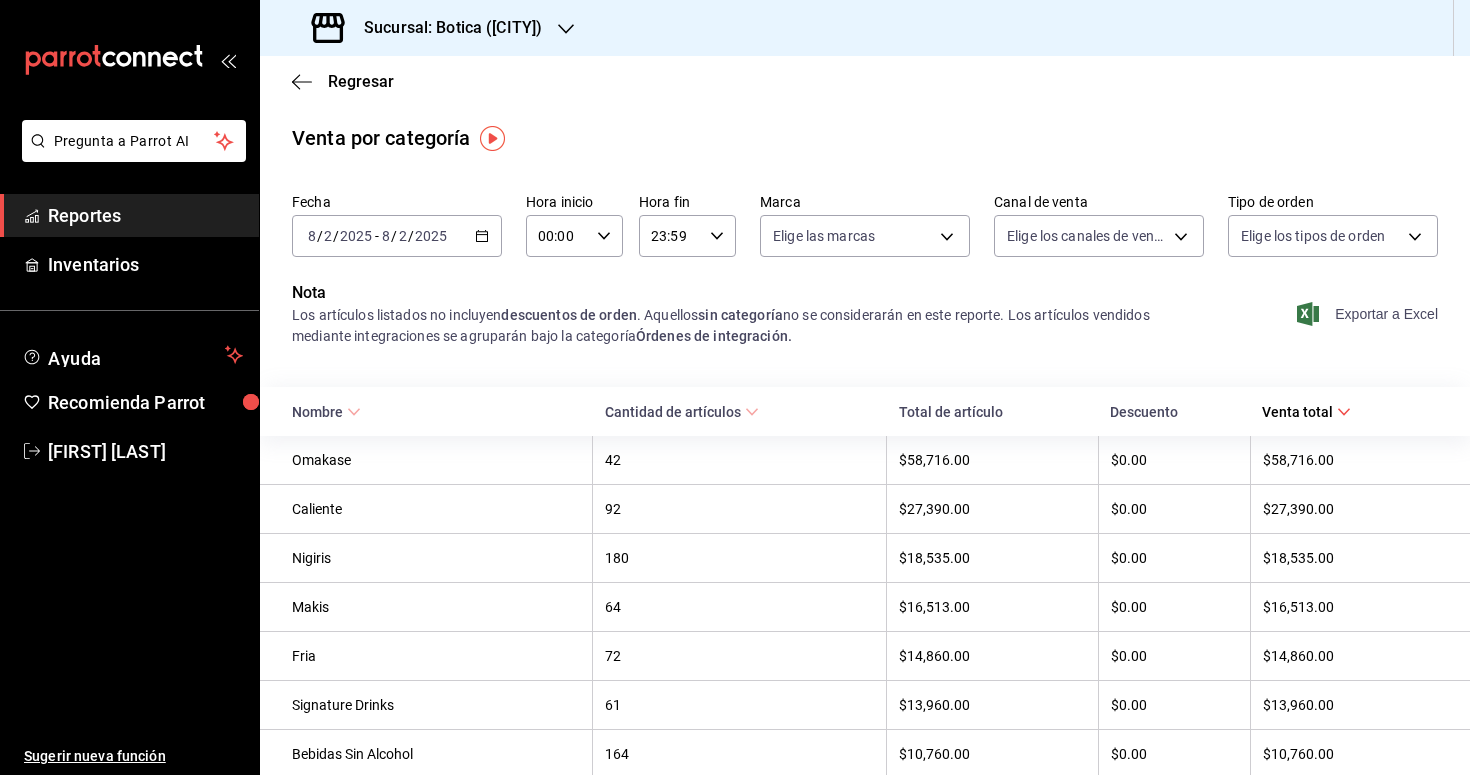 click on "Exportar a Excel" at bounding box center (1369, 314) 